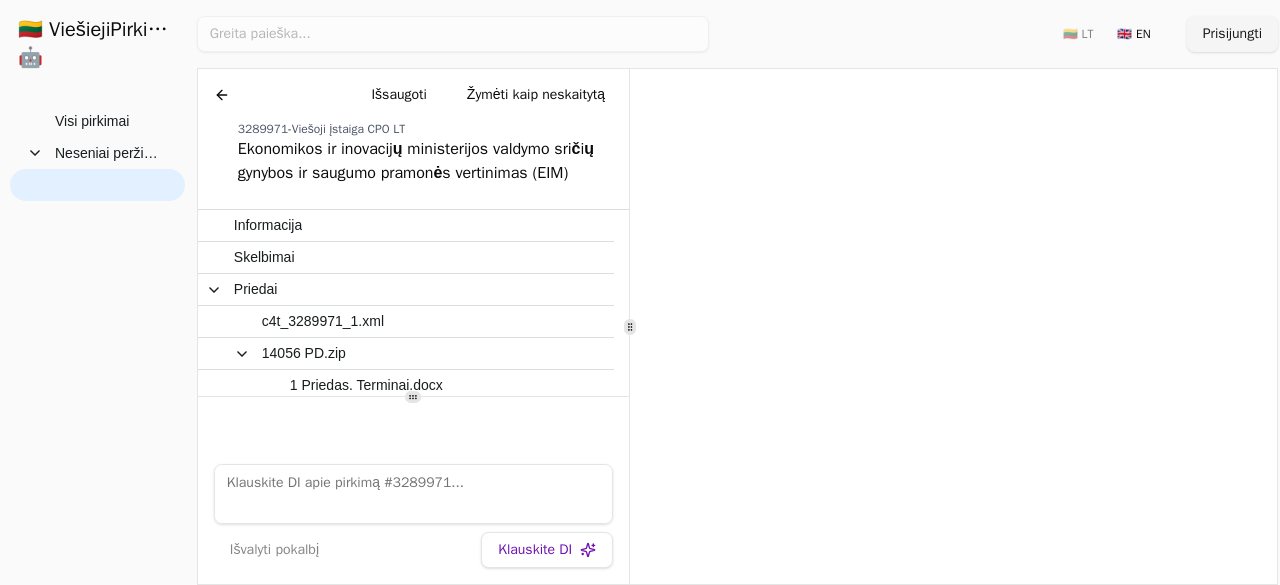 scroll, scrollTop: 0, scrollLeft: 0, axis: both 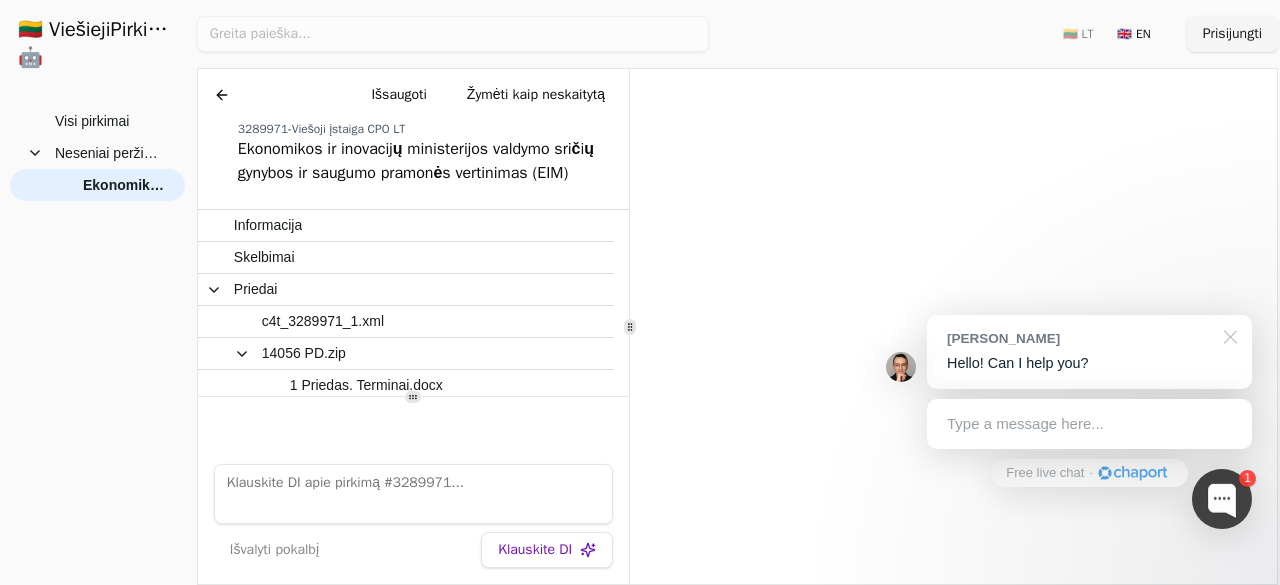 click at bounding box center (1227, 335) 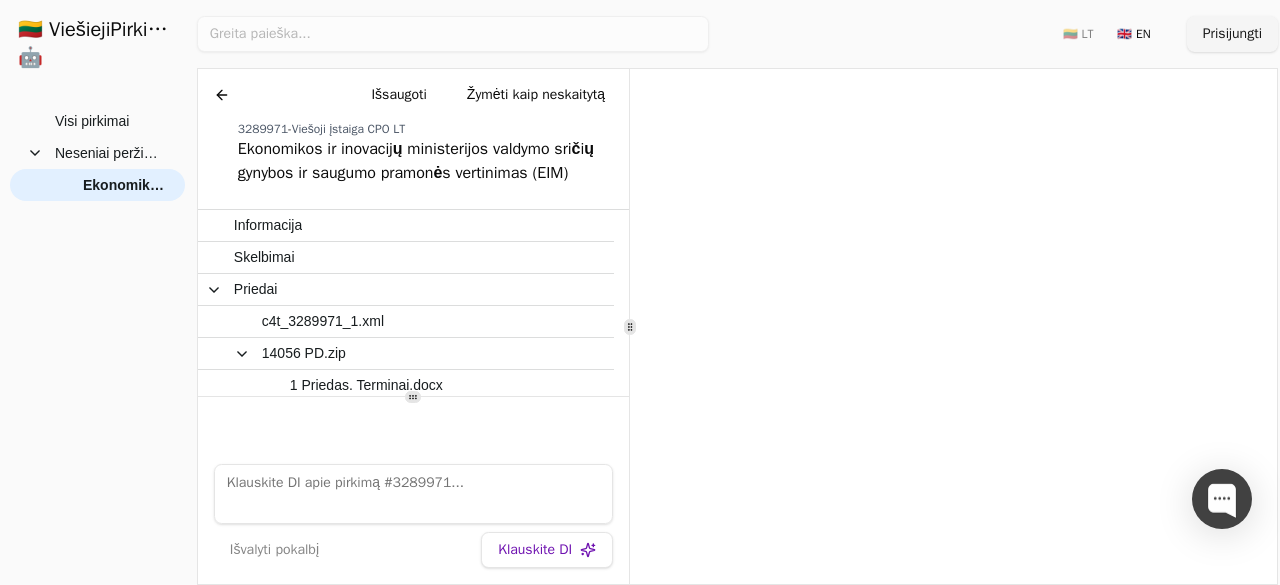 click at bounding box center (222, 95) 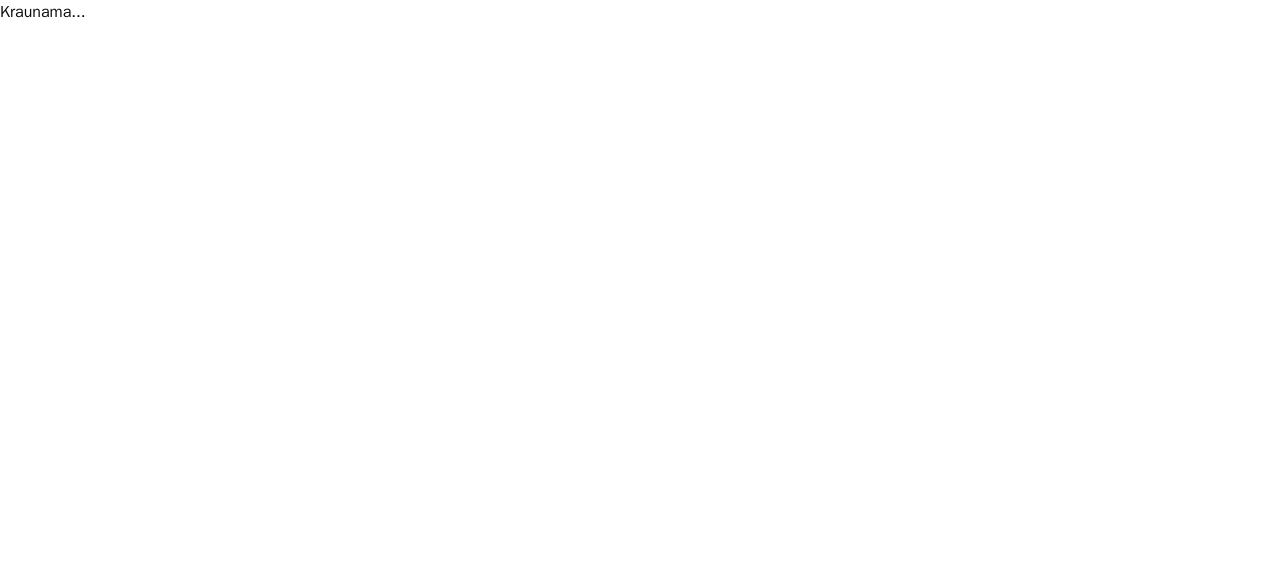 scroll, scrollTop: 0, scrollLeft: 0, axis: both 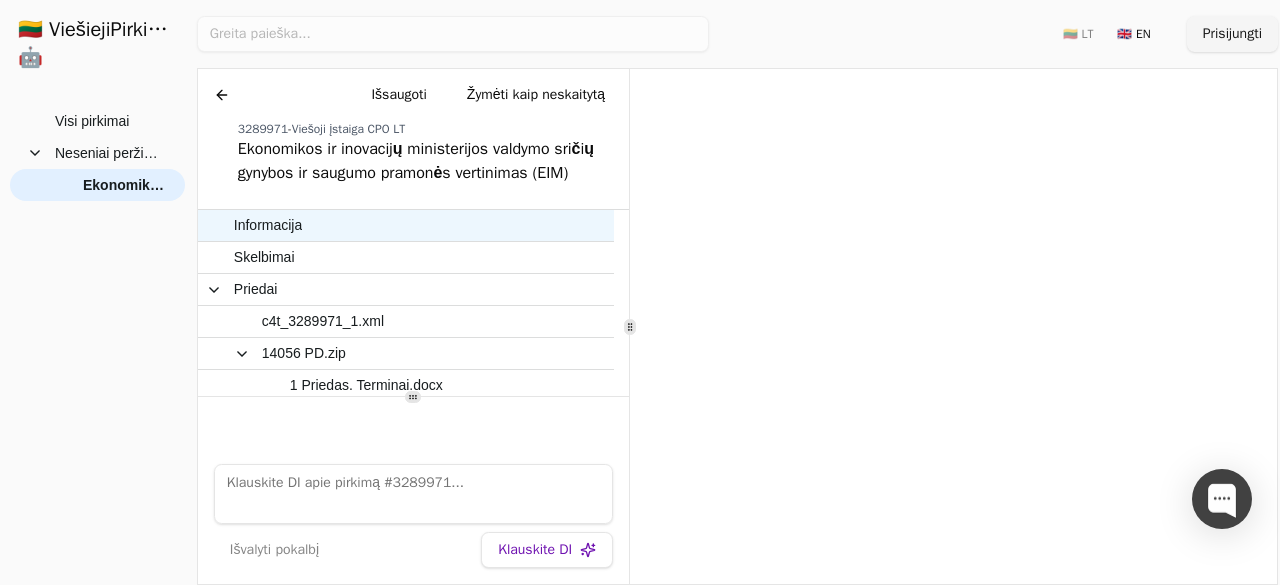 click on "Informacija" at bounding box center [268, 225] 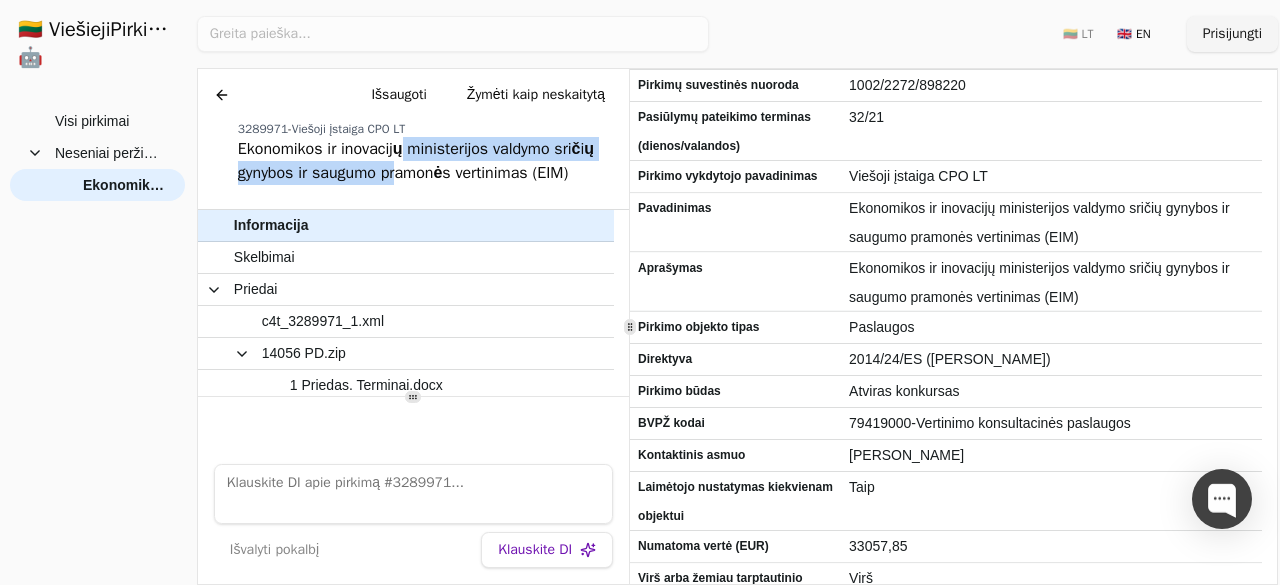 click on "Ekonomikos ir inovacijų ministerijos valdymo sričių gynybos ir saugumo pramonės vertinimas (EIM)" at bounding box center (429, 161) 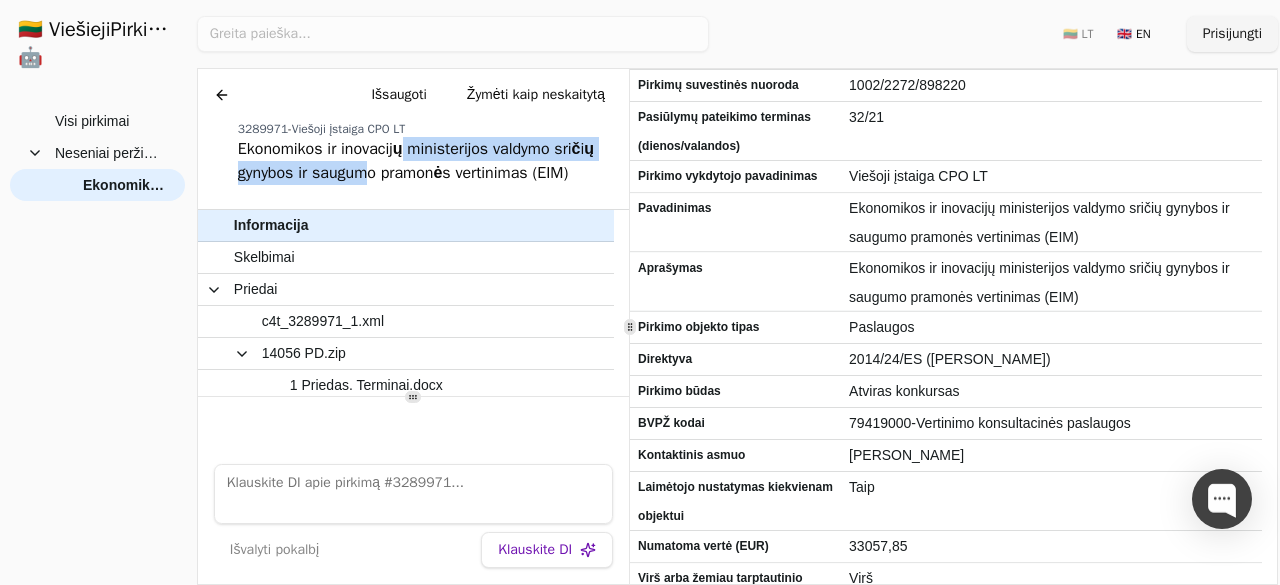 drag, startPoint x: 408, startPoint y: 147, endPoint x: 378, endPoint y: 173, distance: 39.698868 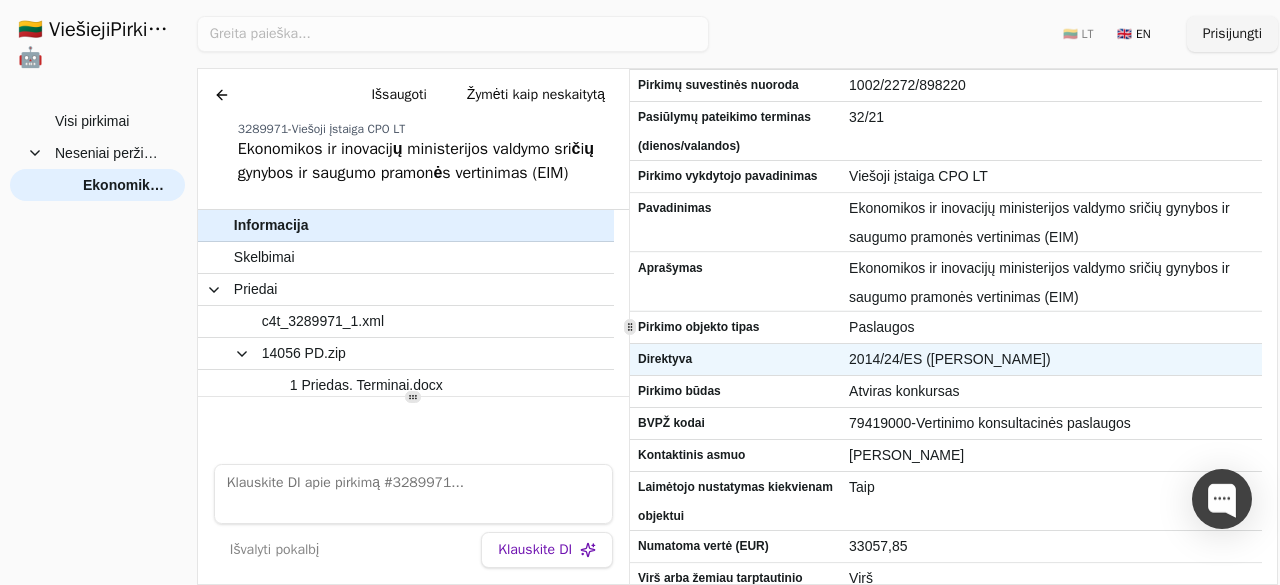 scroll, scrollTop: 538, scrollLeft: 0, axis: vertical 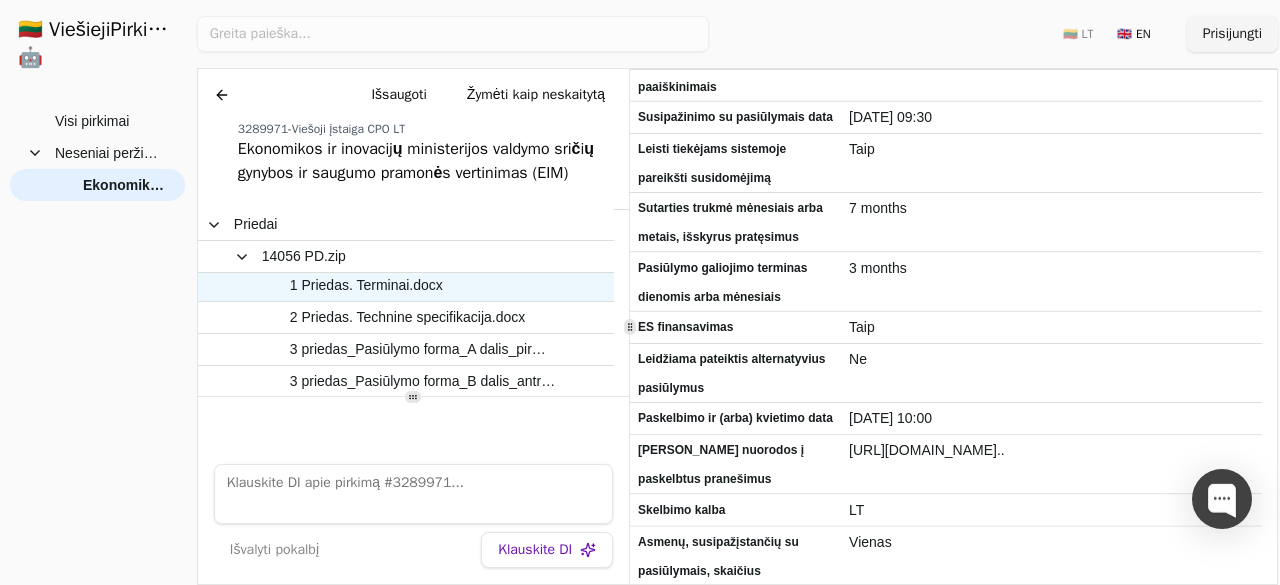 click on "1 Priedas. Terminai.docx" at bounding box center (366, 285) 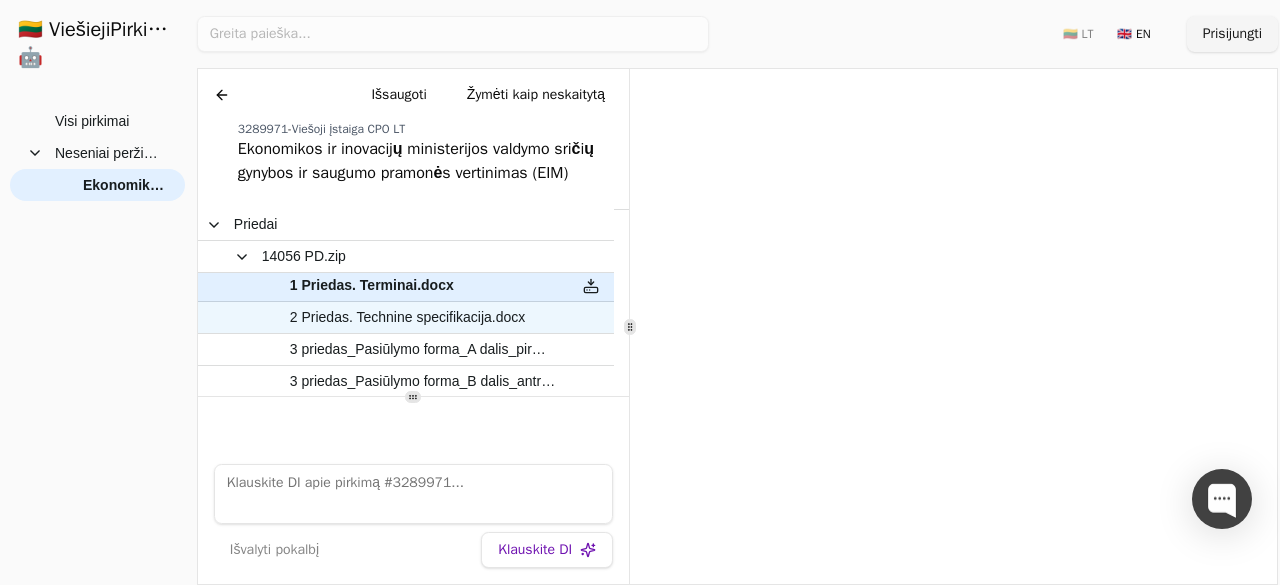 click on "2 Priedas. Technine specifikacija.docx" at bounding box center (408, 317) 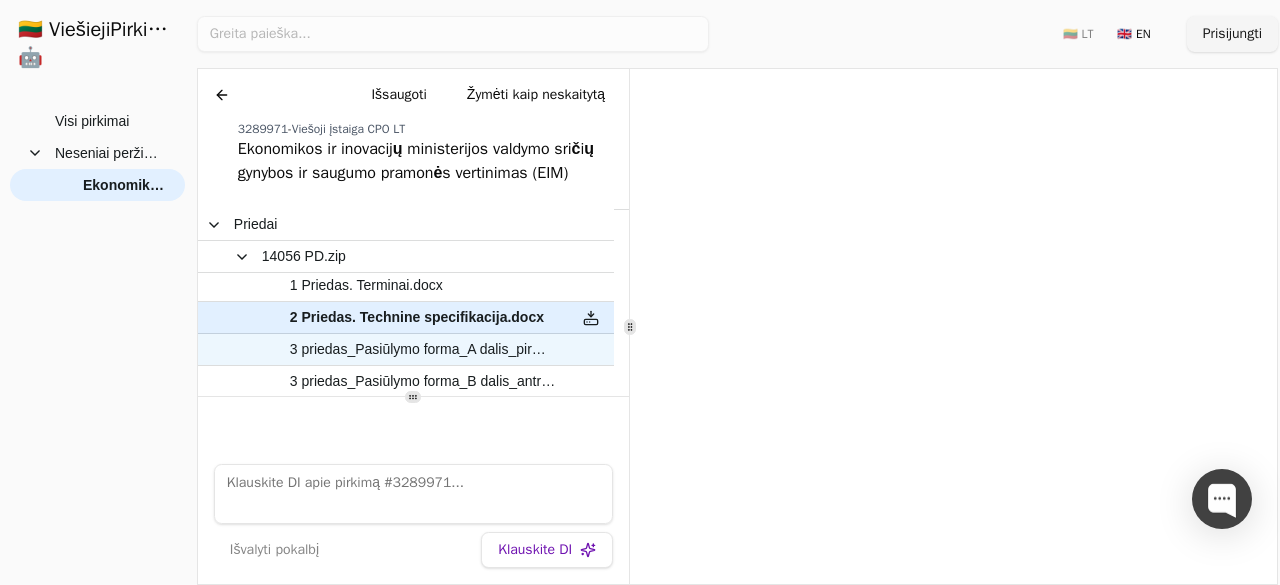 click on "3 priedas_Pasiūlymo forma_A dalis_pirmas vokas.docx" at bounding box center (423, 349) 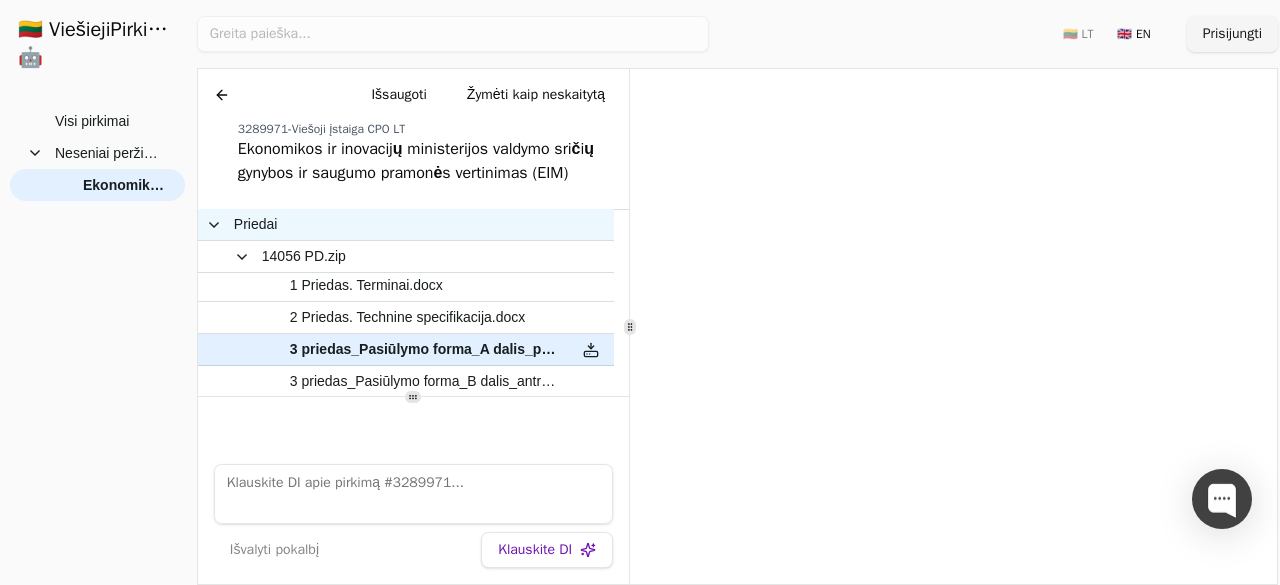 scroll, scrollTop: 272, scrollLeft: 0, axis: vertical 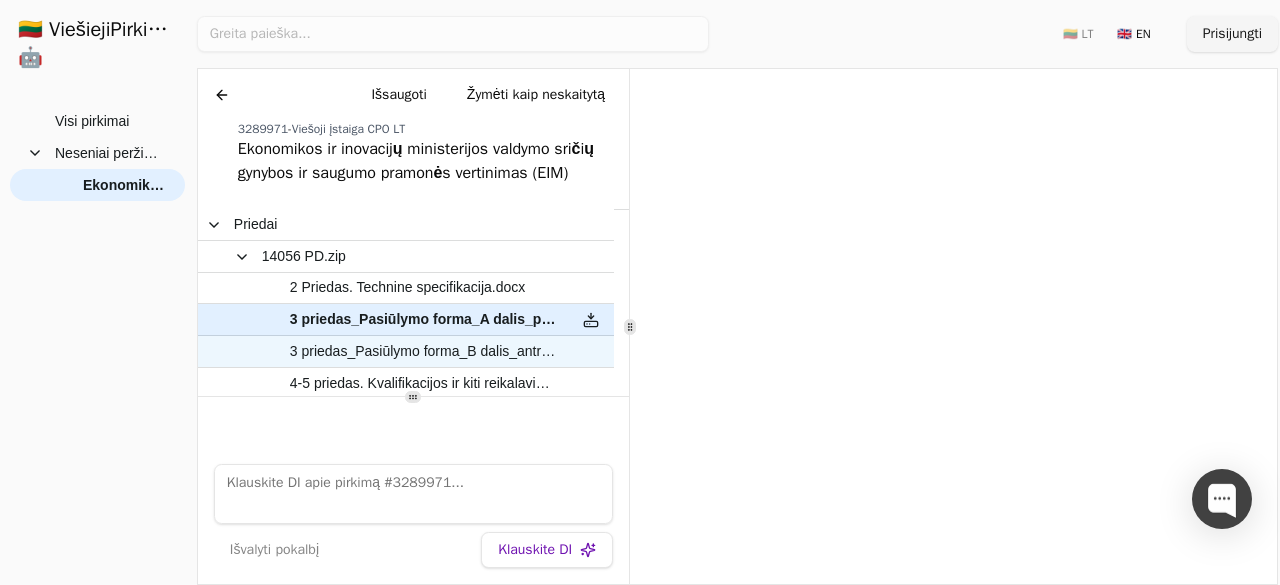 click on "3 priedas_Pasiūlymo forma_B dalis_antras vokas.docx" at bounding box center (423, 351) 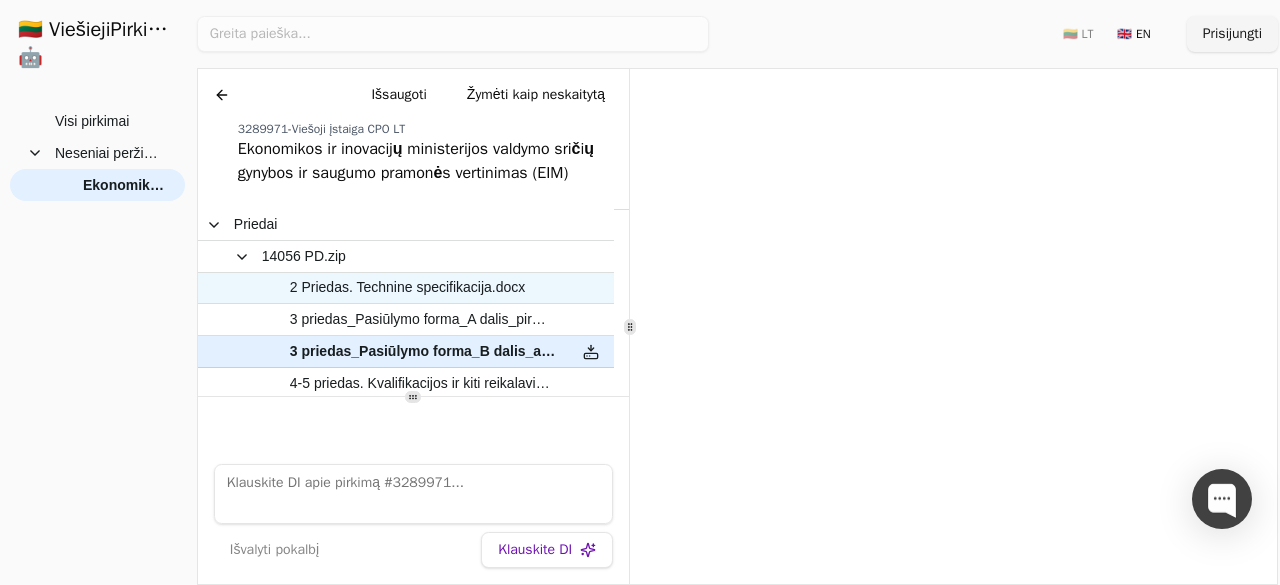 scroll, scrollTop: 247, scrollLeft: 0, axis: vertical 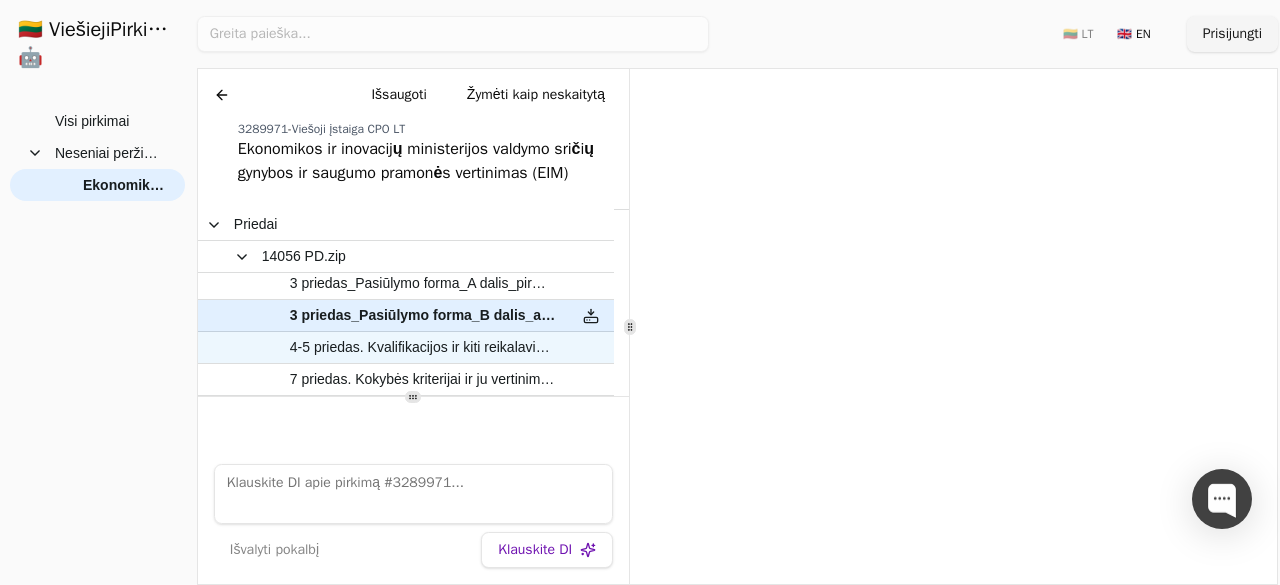 click on "4-5 priedas. Kvalifikacijos ir kiti reikalavimai..docx" at bounding box center [423, 347] 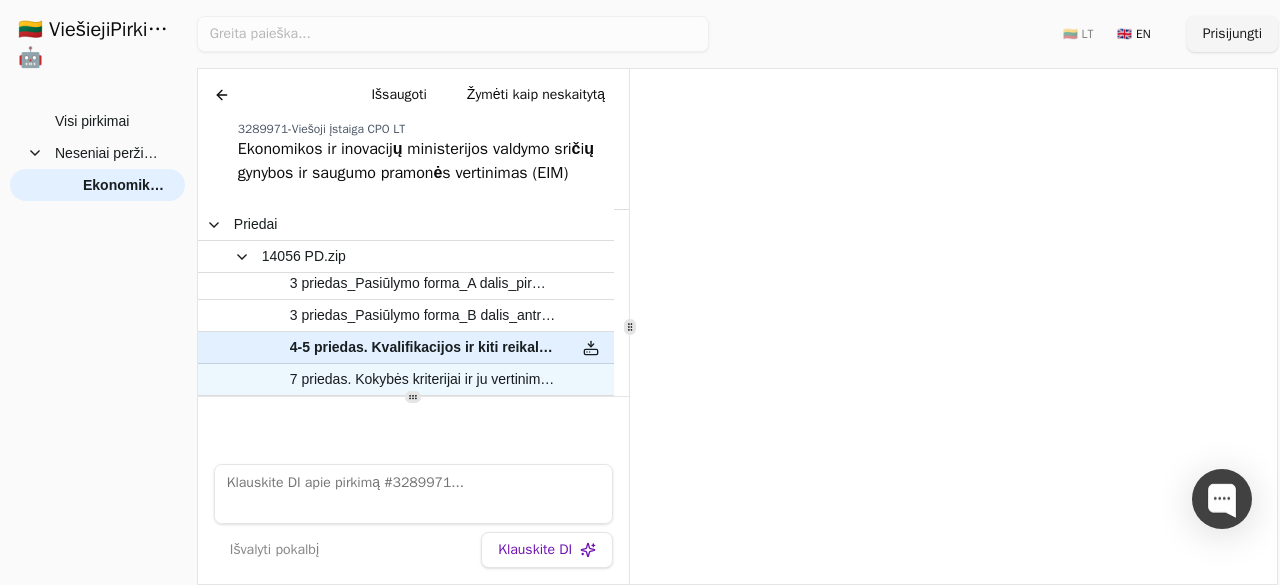 click on "7 priedas. Kokybės kriterijai ir ju vertinimas.06-13.docx" at bounding box center (423, 379) 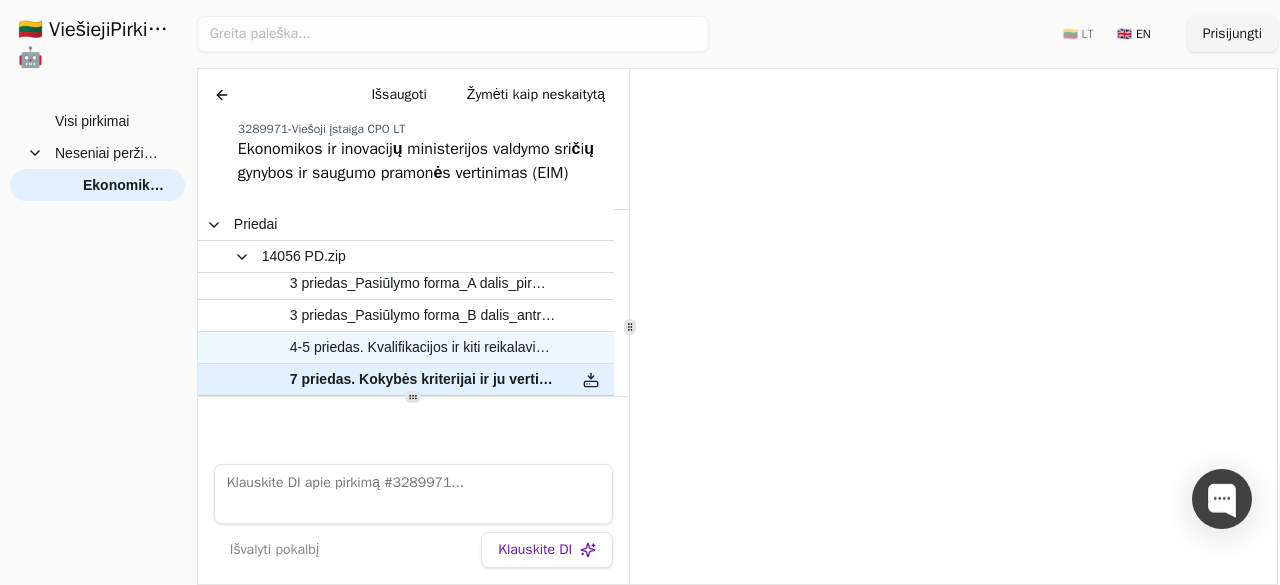 scroll, scrollTop: 267, scrollLeft: 0, axis: vertical 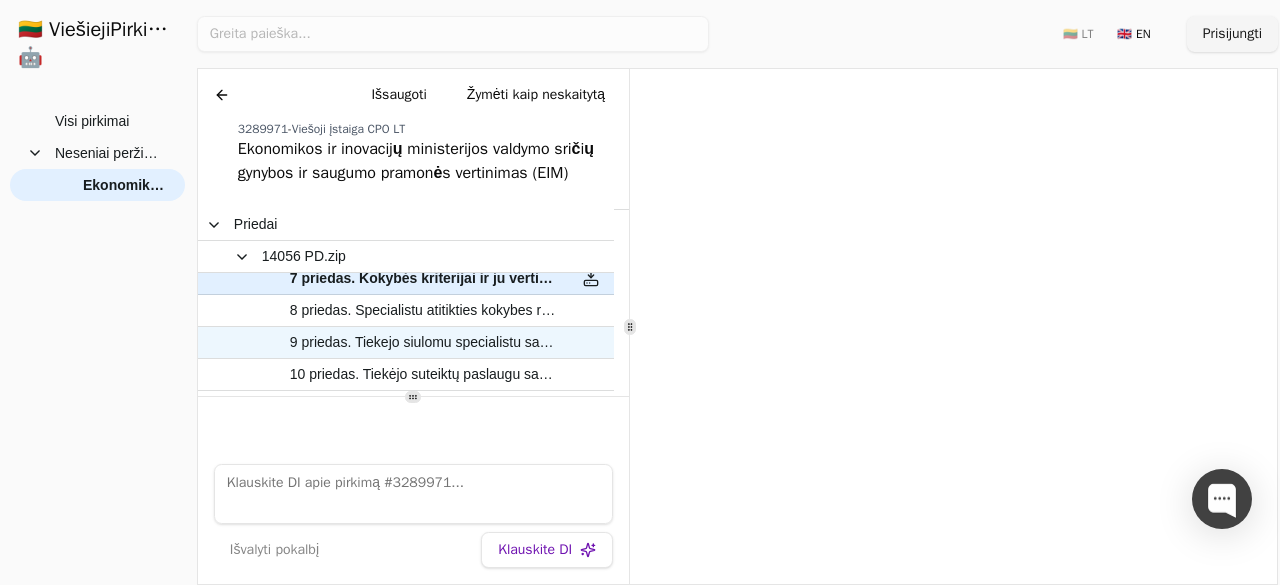drag, startPoint x: 597, startPoint y: 349, endPoint x: 473, endPoint y: 305, distance: 131.57507 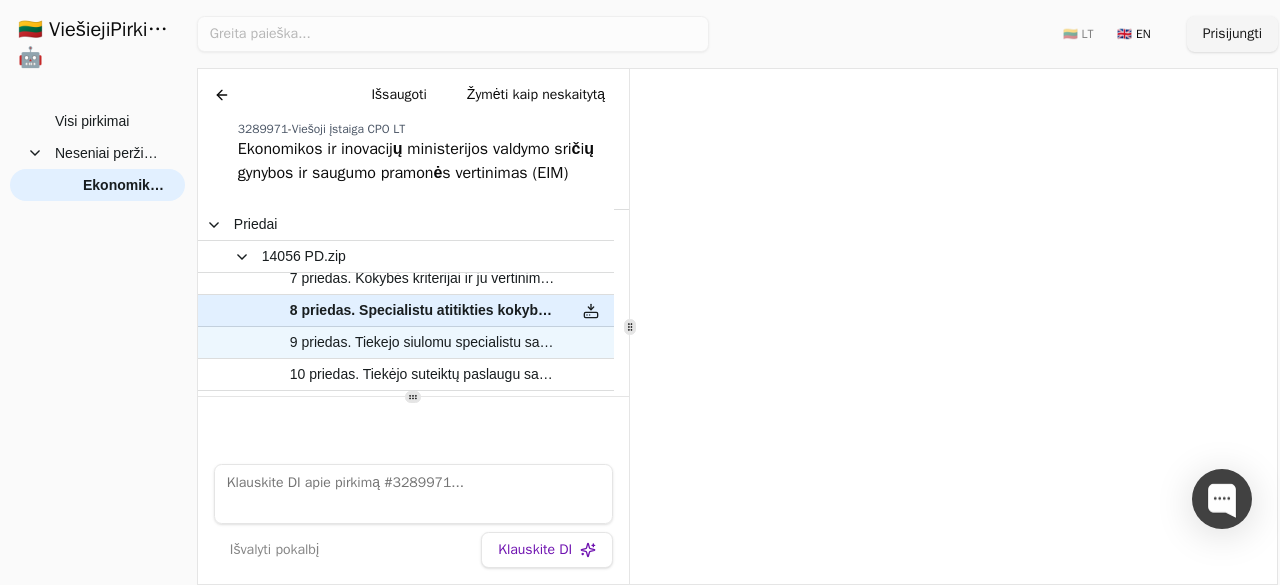click on "9 priedas. Tiekejo siulomu specialistu sarasas.docx" at bounding box center (423, 342) 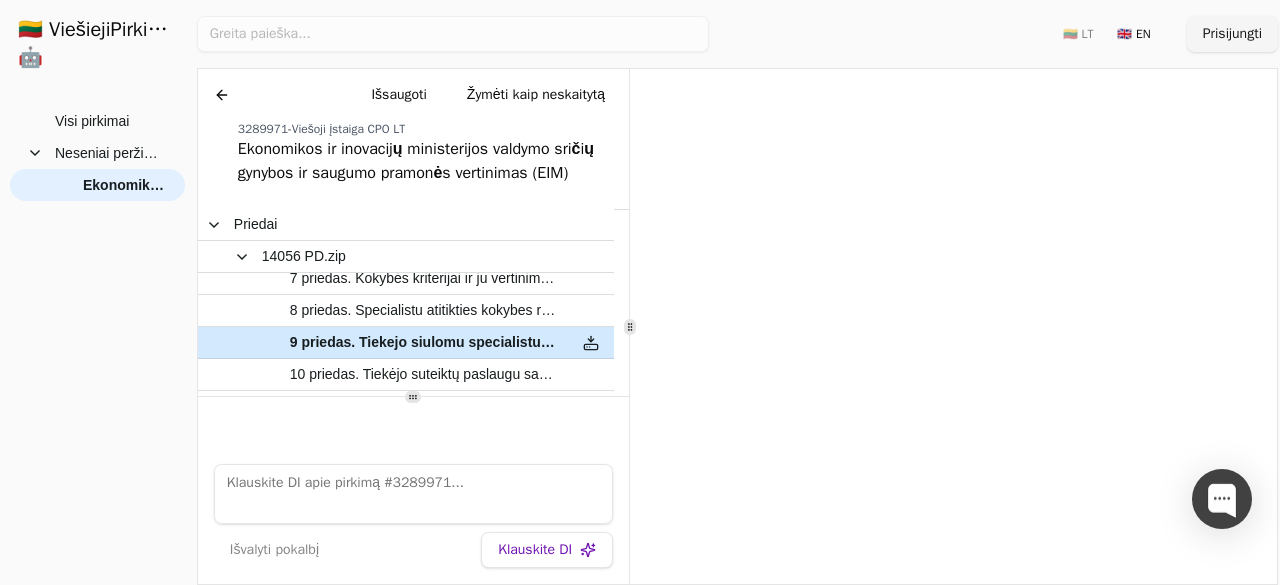 drag, startPoint x: 431, startPoint y: 329, endPoint x: 175, endPoint y: -87, distance: 488.4588 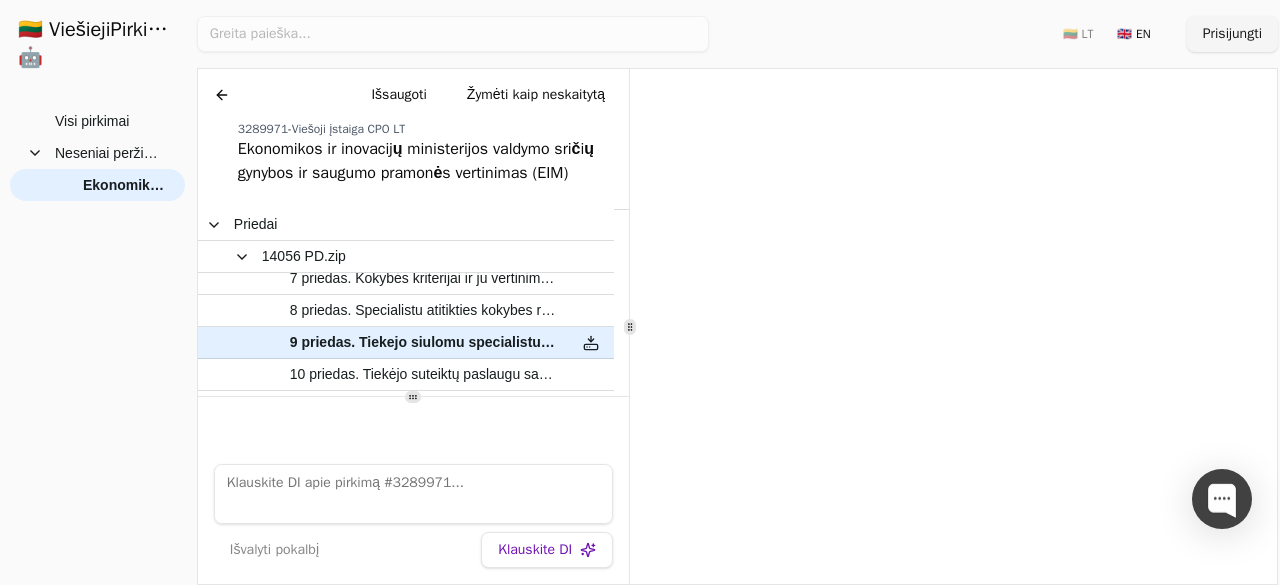 scroll, scrollTop: 466, scrollLeft: 0, axis: vertical 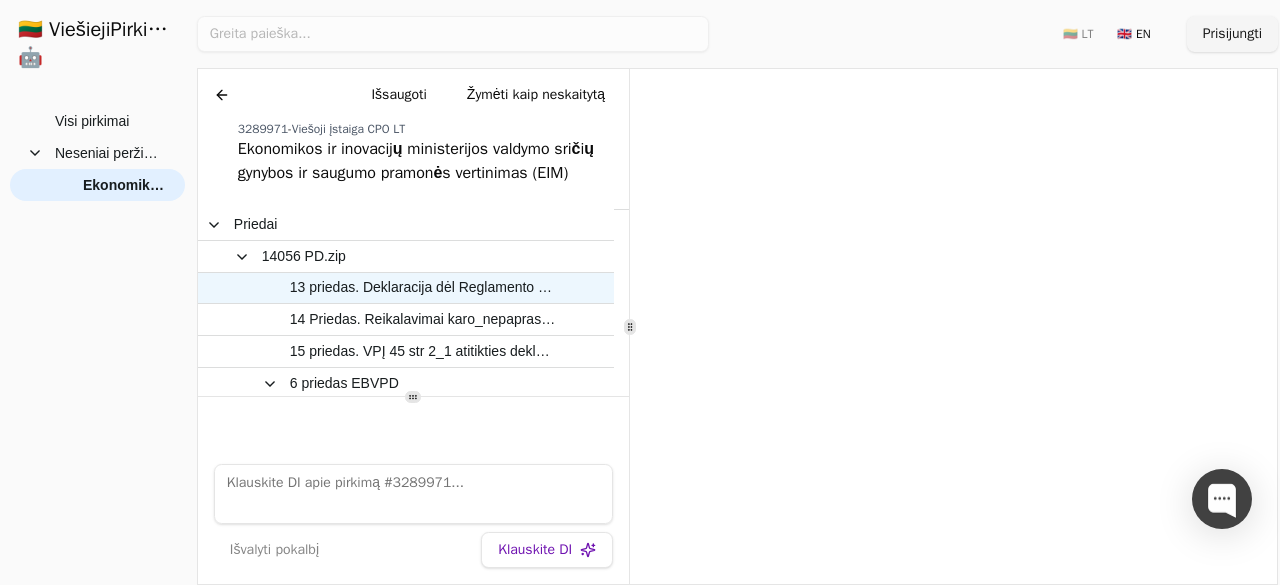 click on "13 priedas. Deklaracija dėl Reglamento JA.docx" at bounding box center (423, 287) 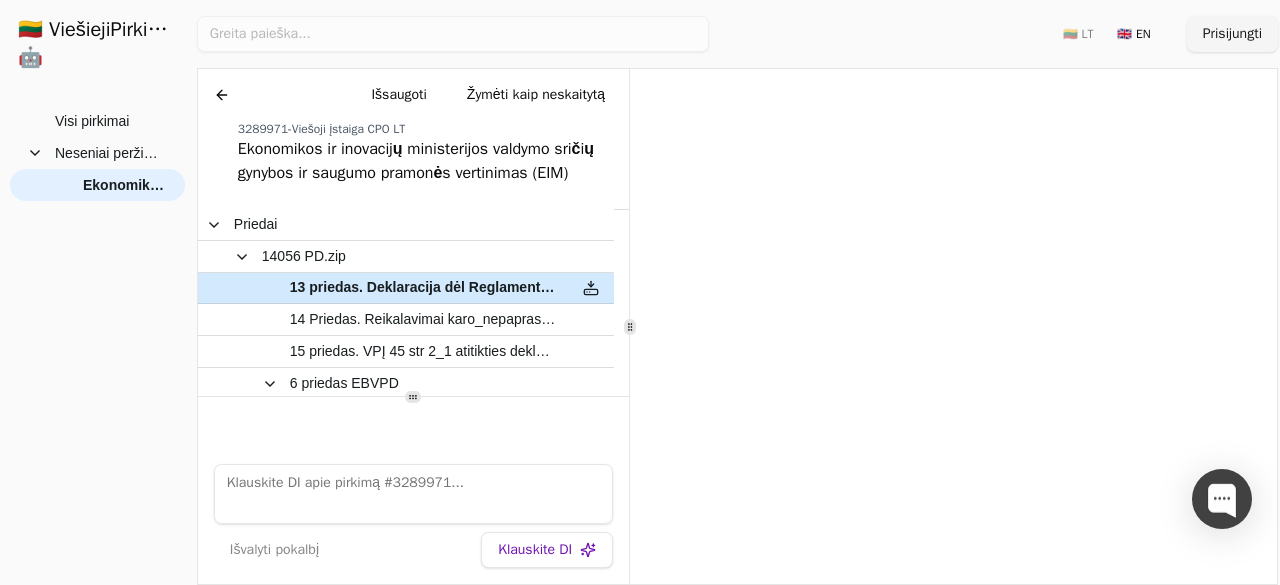 scroll, scrollTop: 412, scrollLeft: 0, axis: vertical 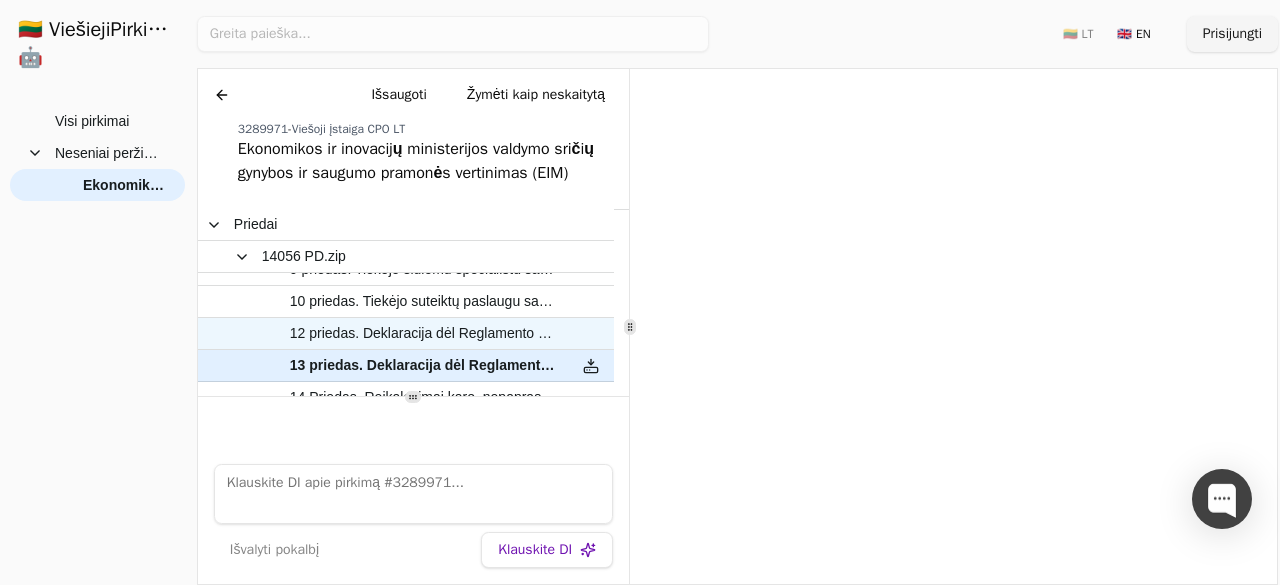 click on "12 priedas. Deklaracija dėl Reglamento FA.docx" at bounding box center [423, 333] 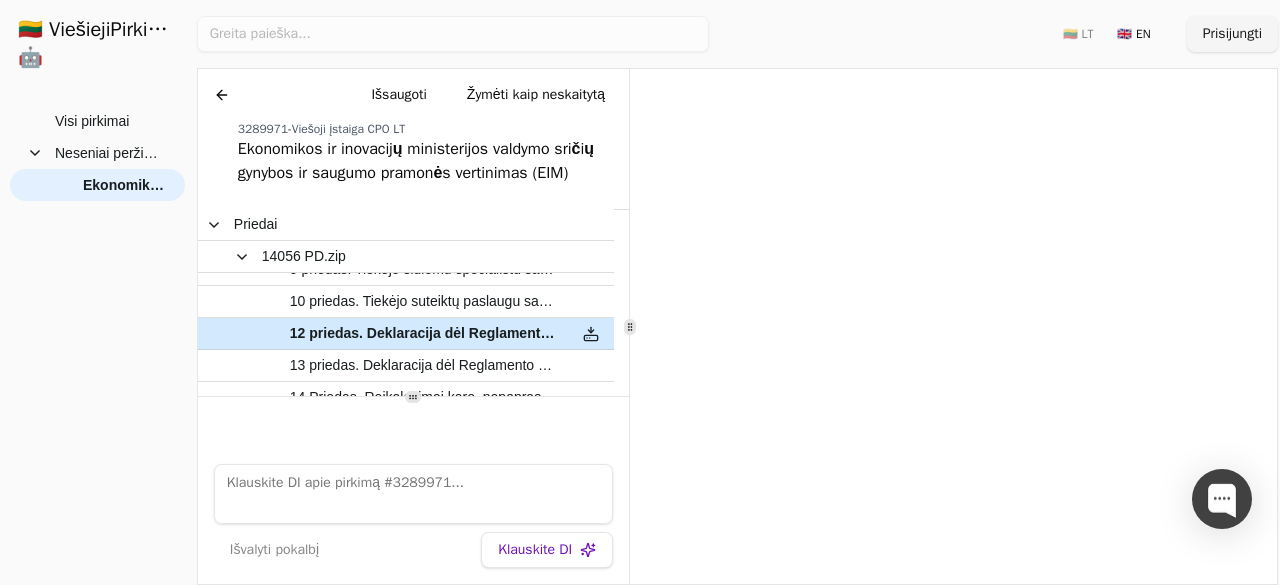 scroll, scrollTop: 400, scrollLeft: 0, axis: vertical 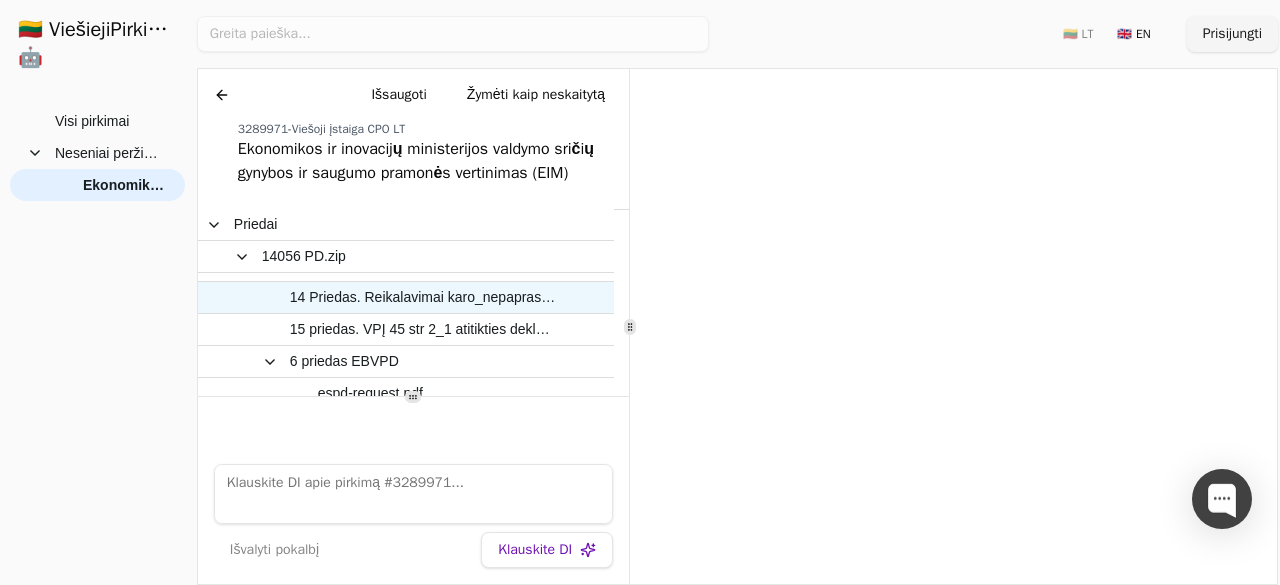 click on "14 Priedas. Reikalavimai karo_nepaprastosios padeties atveju.docx" at bounding box center (423, 297) 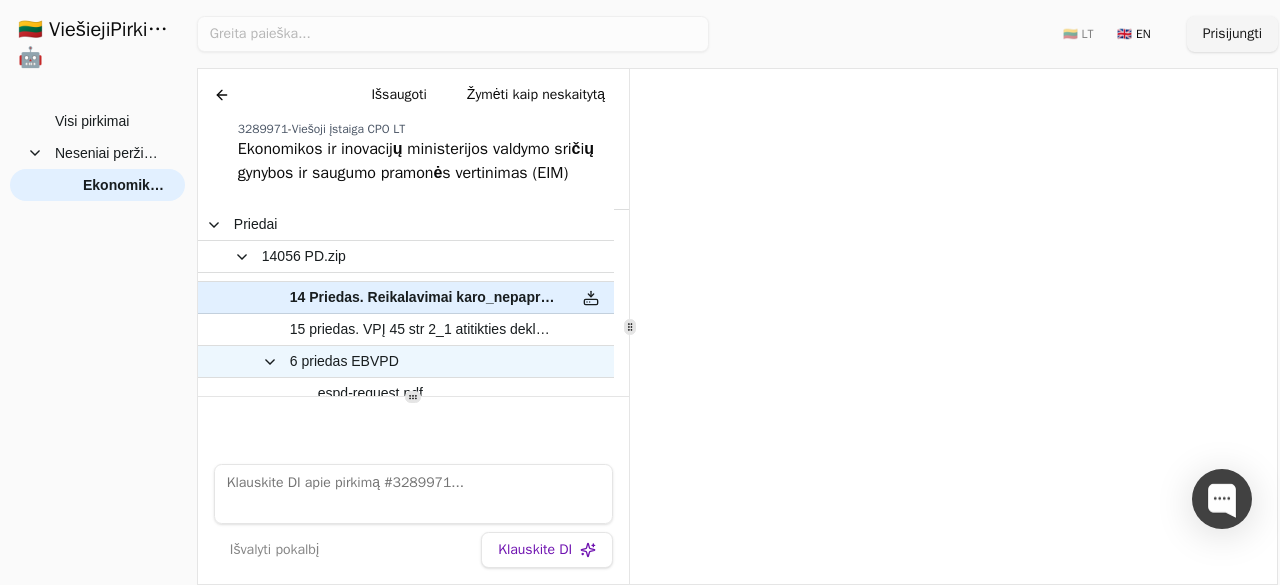 scroll, scrollTop: 340, scrollLeft: 0, axis: vertical 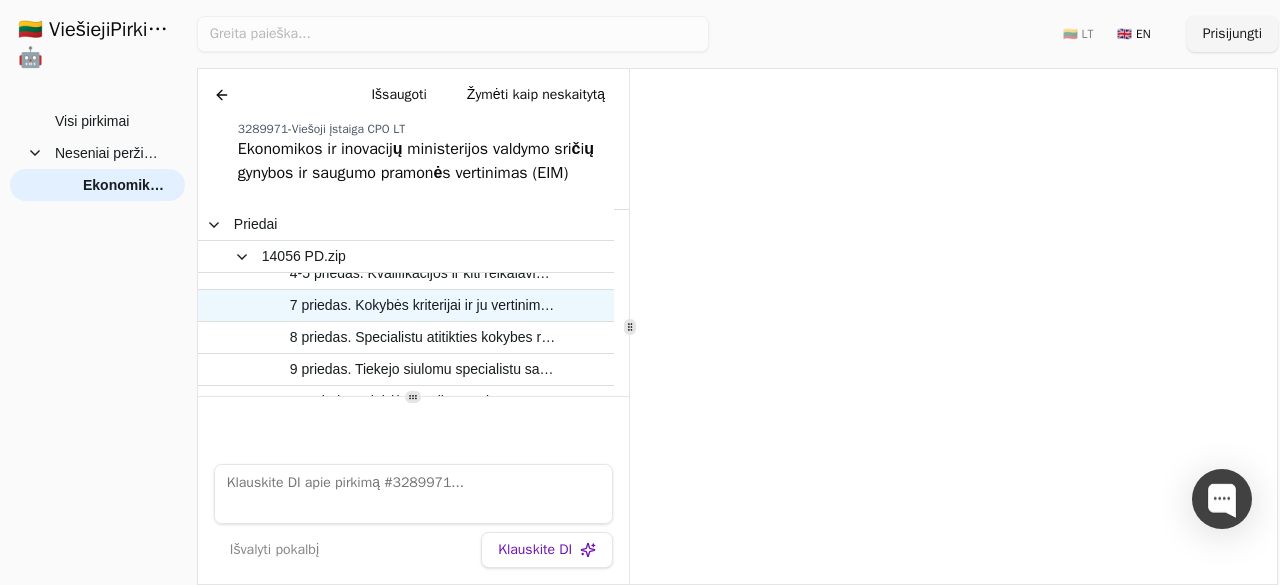 click on "7 priedas. Kokybės kriterijai ir ju vertinimas.06-13.docx" at bounding box center [423, 305] 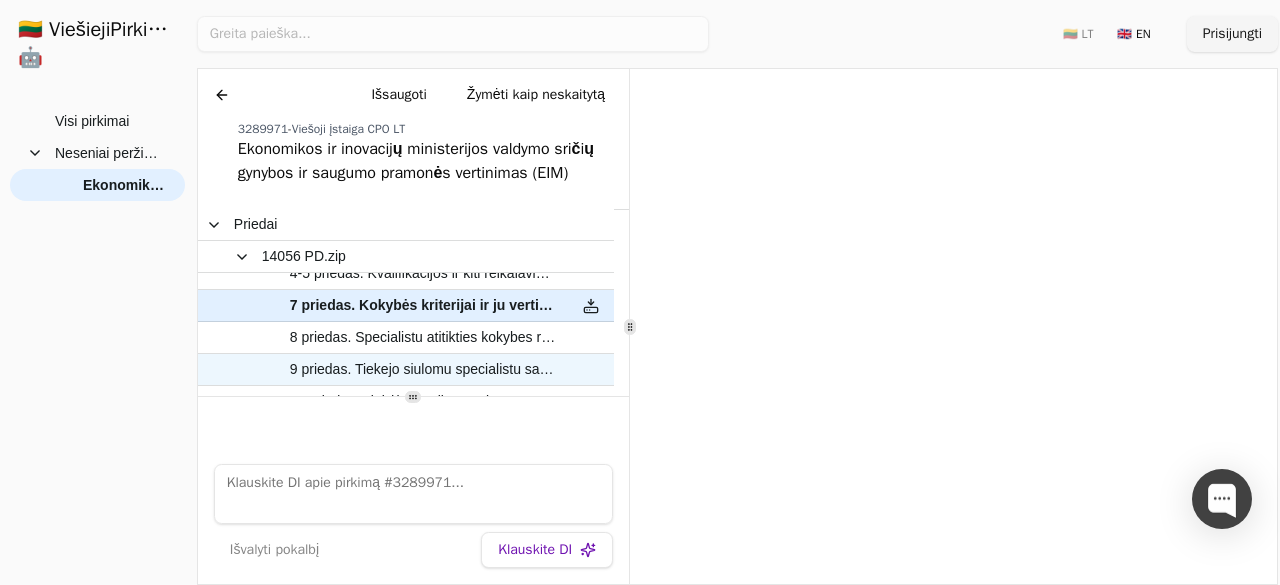 scroll, scrollTop: 440, scrollLeft: 0, axis: vertical 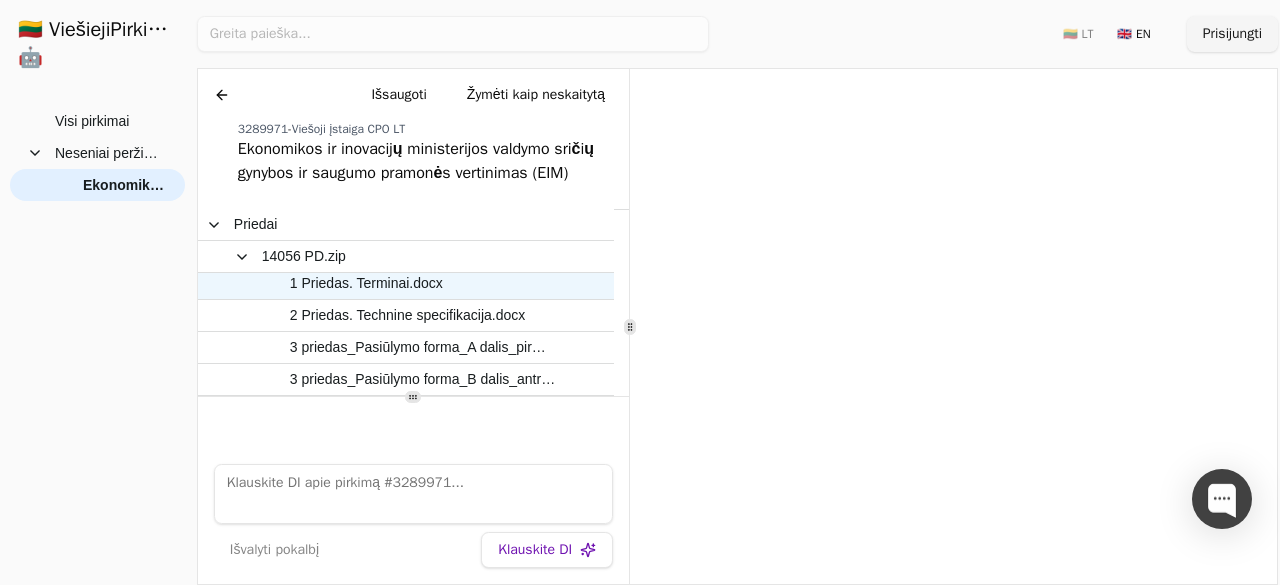 click on "1 Priedas. Terminai.docx" at bounding box center [396, 283] 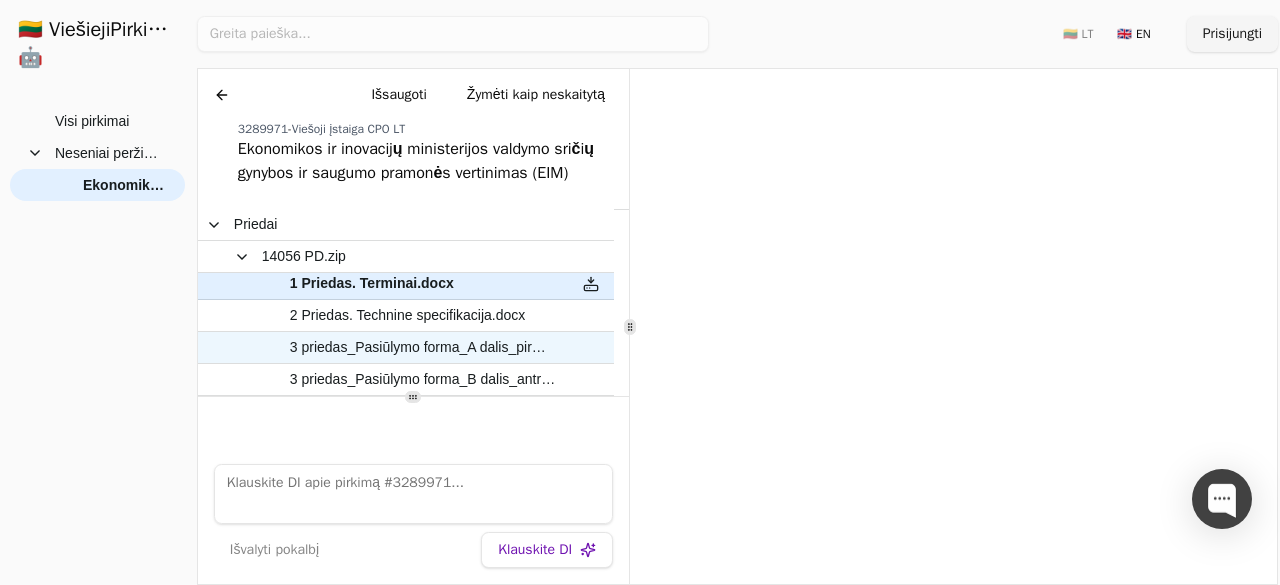 scroll, scrollTop: 120, scrollLeft: 0, axis: vertical 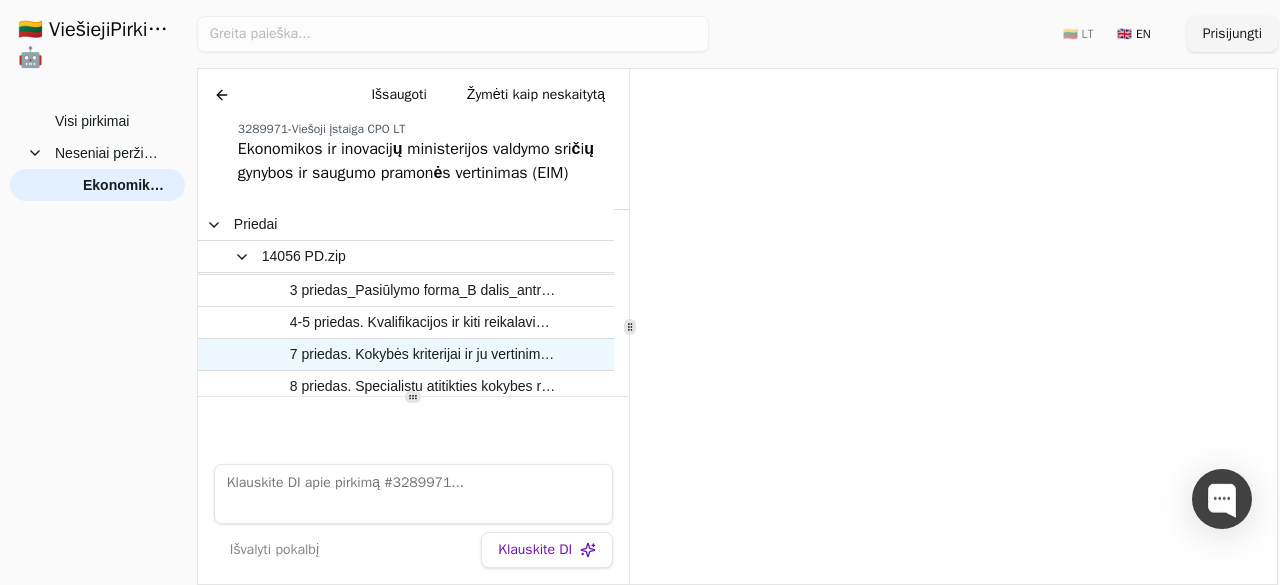 click on "7 priedas. Kokybės kriterijai ir ju vertinimas.06-13.docx" at bounding box center (423, 354) 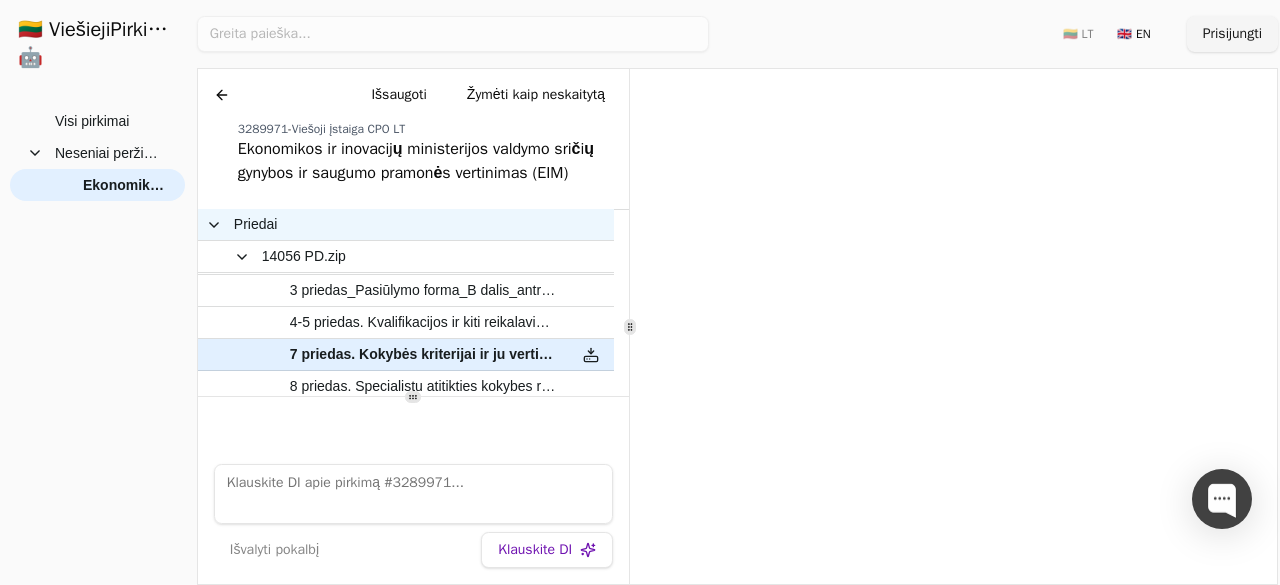 scroll, scrollTop: 491, scrollLeft: 0, axis: vertical 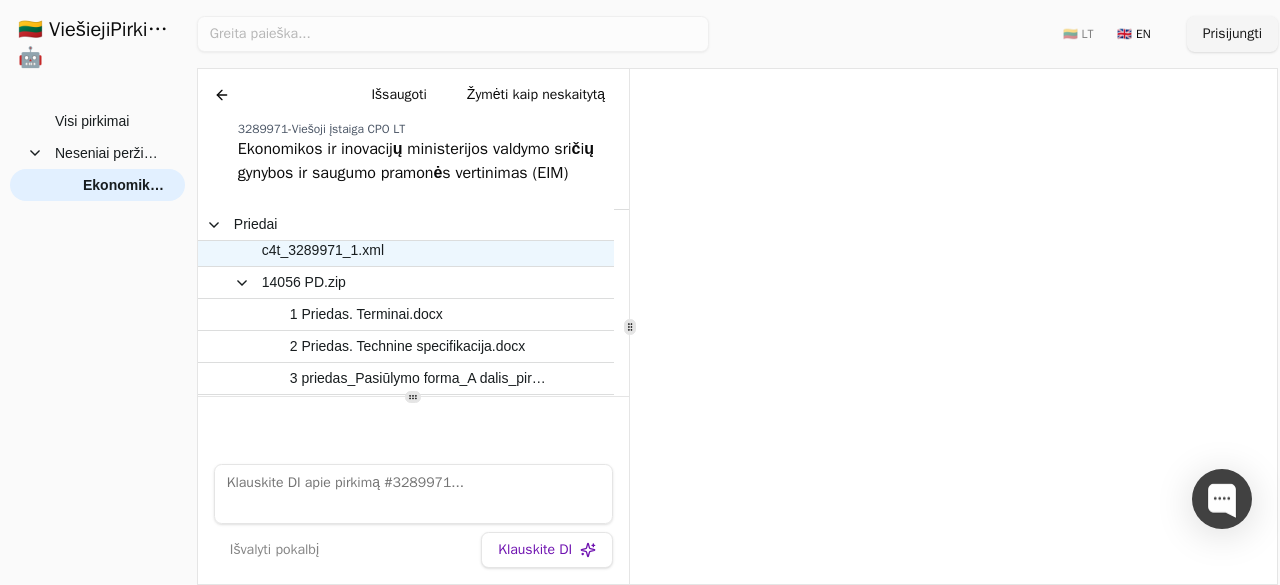 click on "c4t_3289971_1.xml" at bounding box center (396, 250) 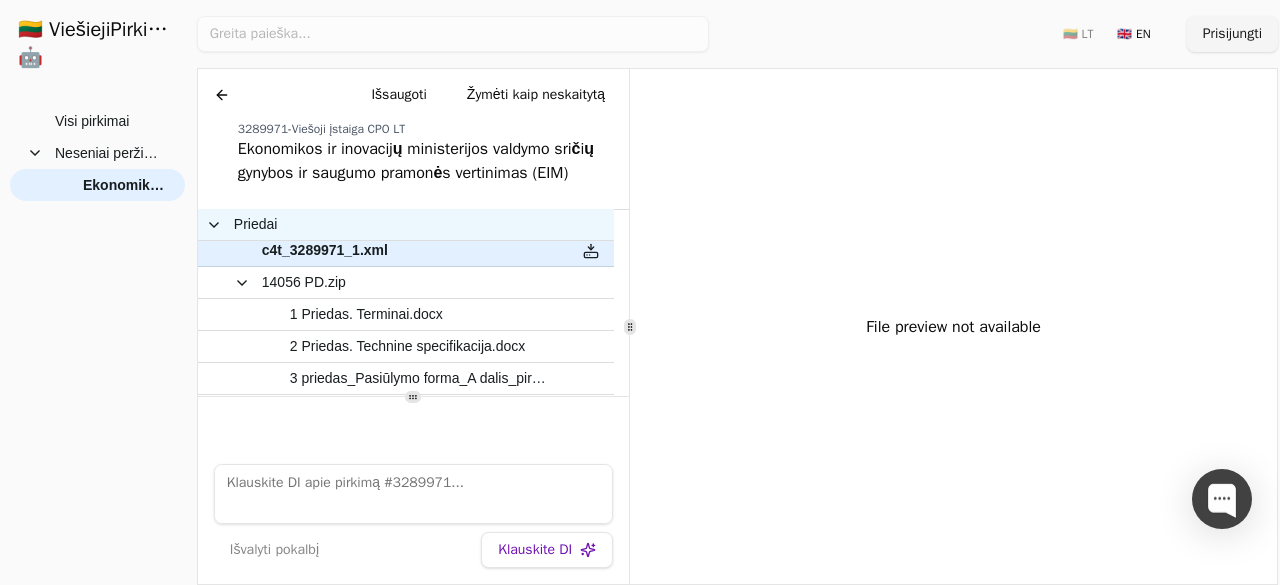 click on "Priedai" at bounding box center [382, 224] 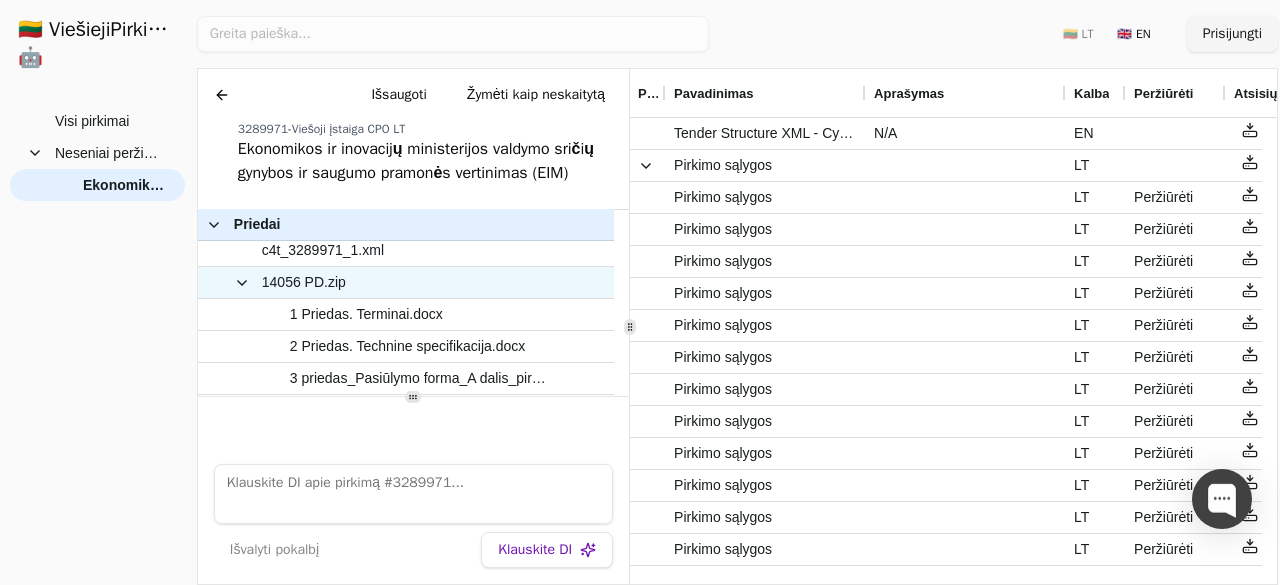 scroll, scrollTop: 0, scrollLeft: 0, axis: both 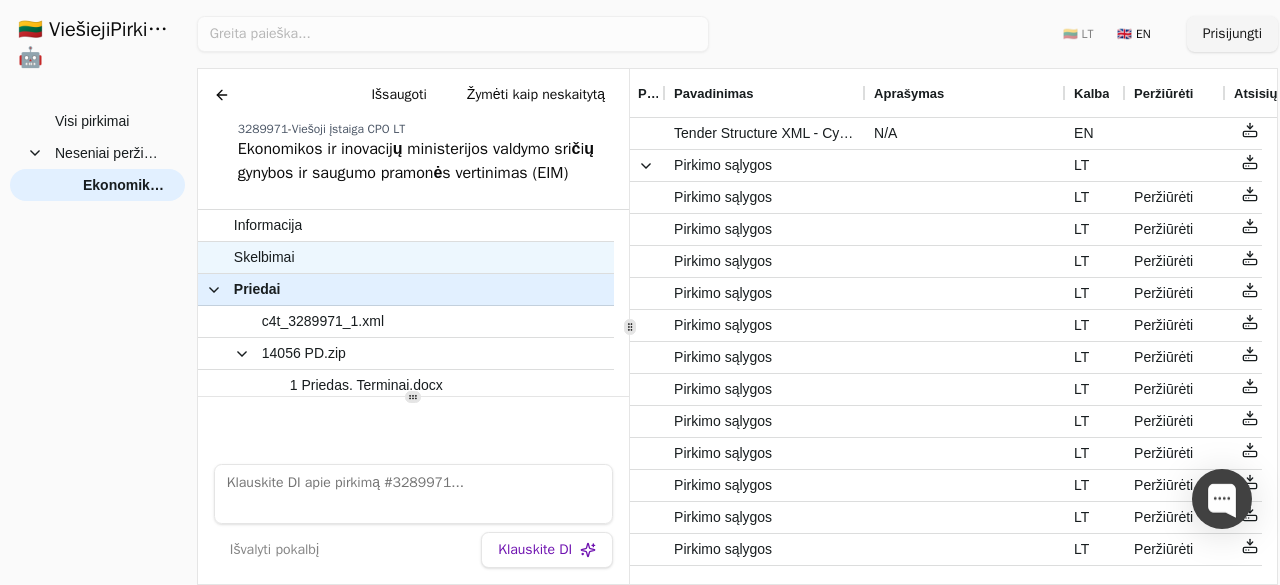 click on "Skelbimai" at bounding box center [396, 257] 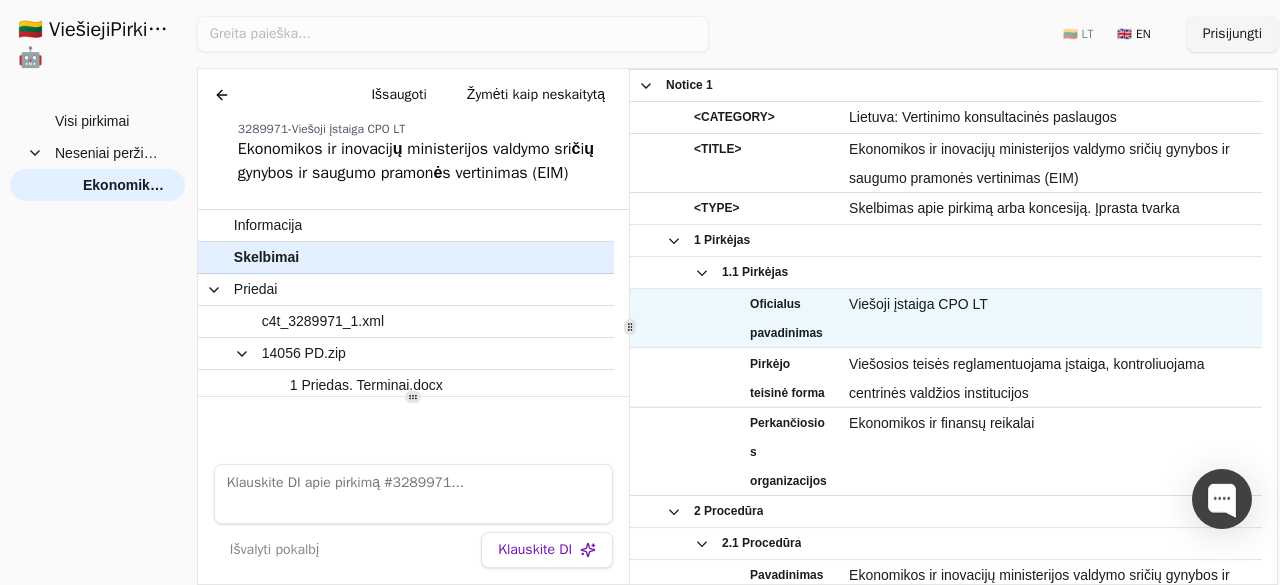 scroll, scrollTop: 370, scrollLeft: 0, axis: vertical 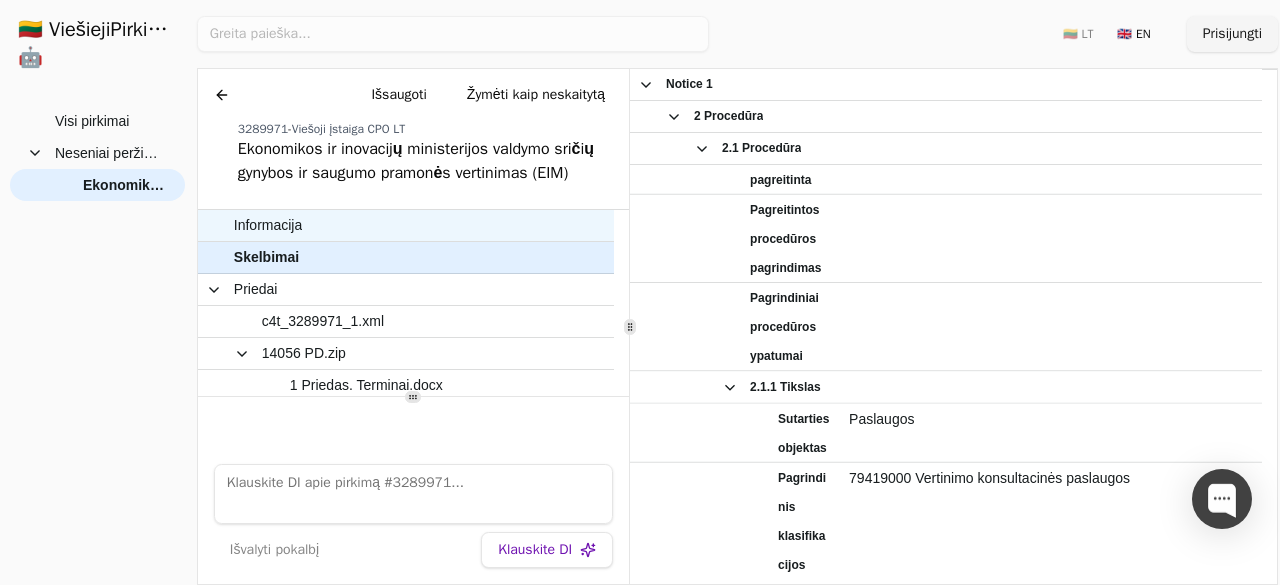 click on "Informacija" at bounding box center (396, 225) 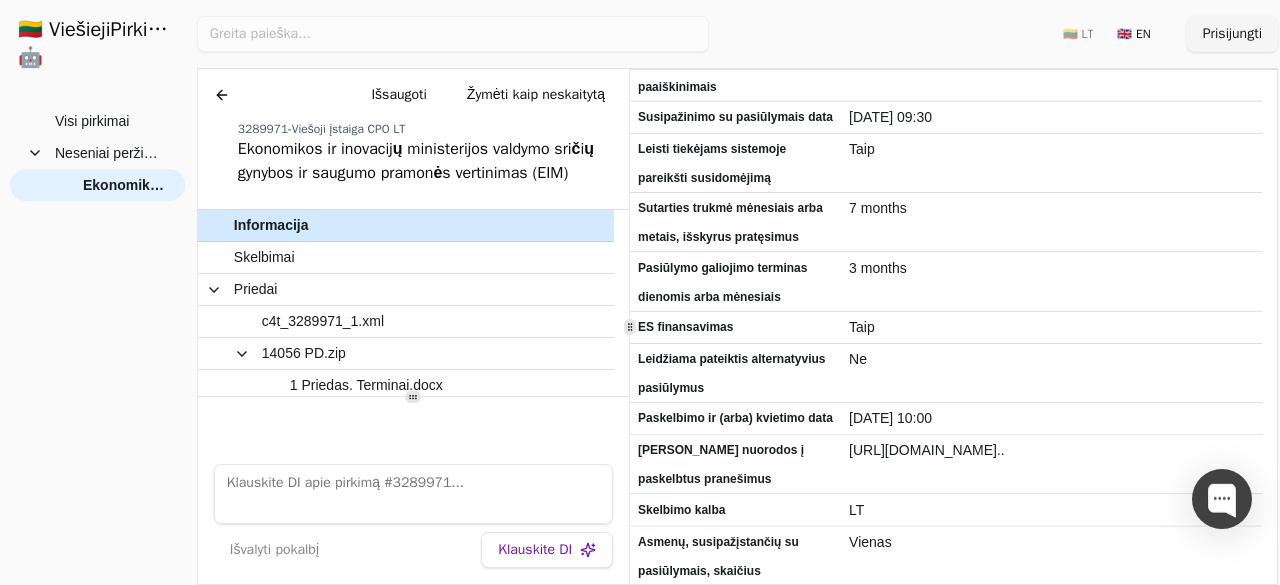 scroll, scrollTop: 284, scrollLeft: 0, axis: vertical 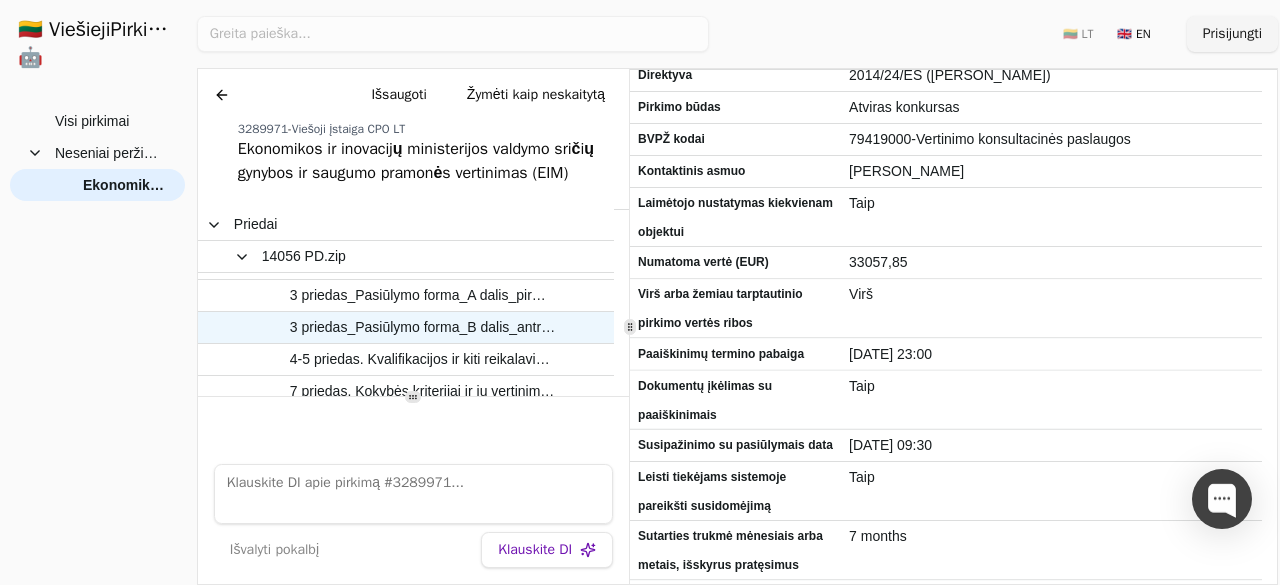 drag, startPoint x: 376, startPoint y: 323, endPoint x: 317, endPoint y: 348, distance: 64.07808 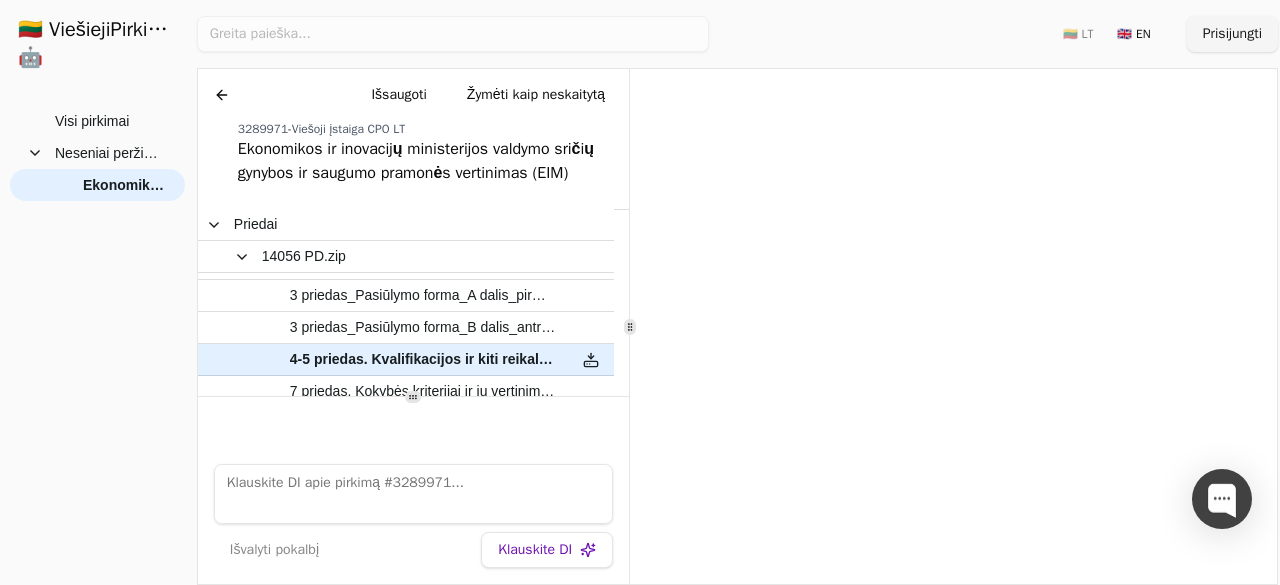 scroll, scrollTop: 225, scrollLeft: 0, axis: vertical 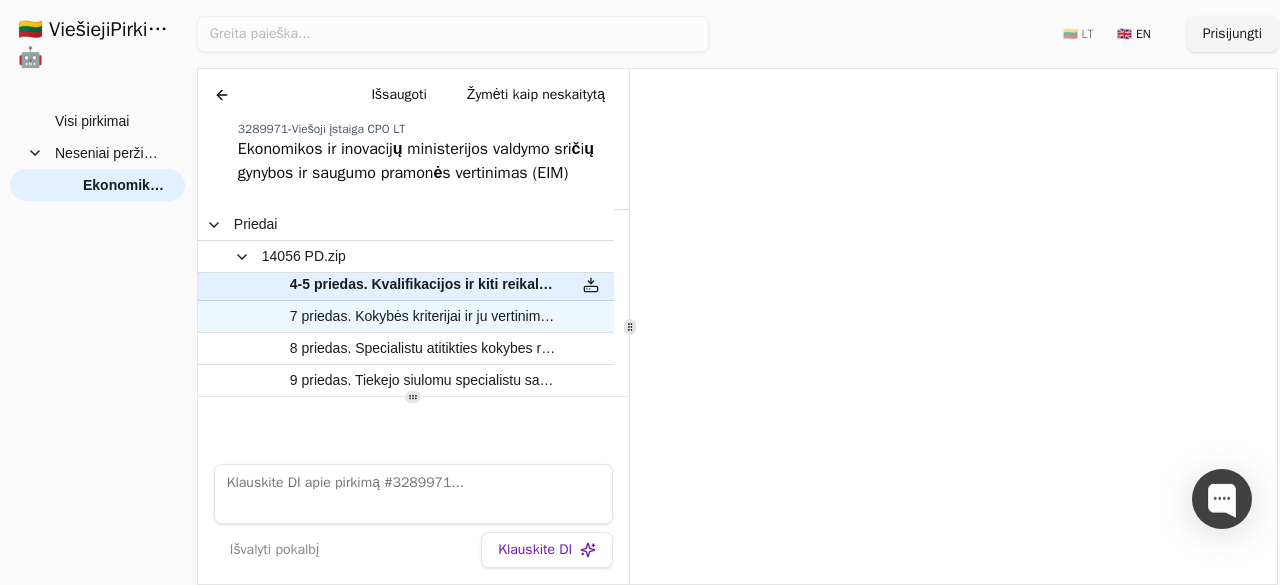 click on "7 priedas. Kokybės kriterijai ir ju vertinimas.06-13.docx" at bounding box center (423, 316) 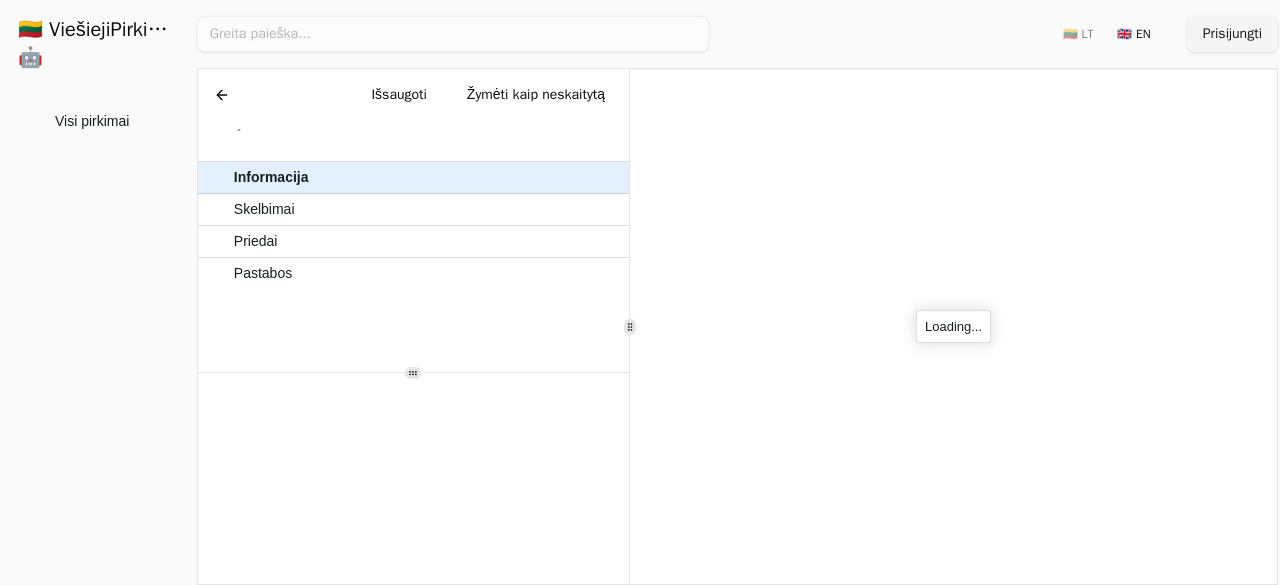 scroll, scrollTop: 0, scrollLeft: 0, axis: both 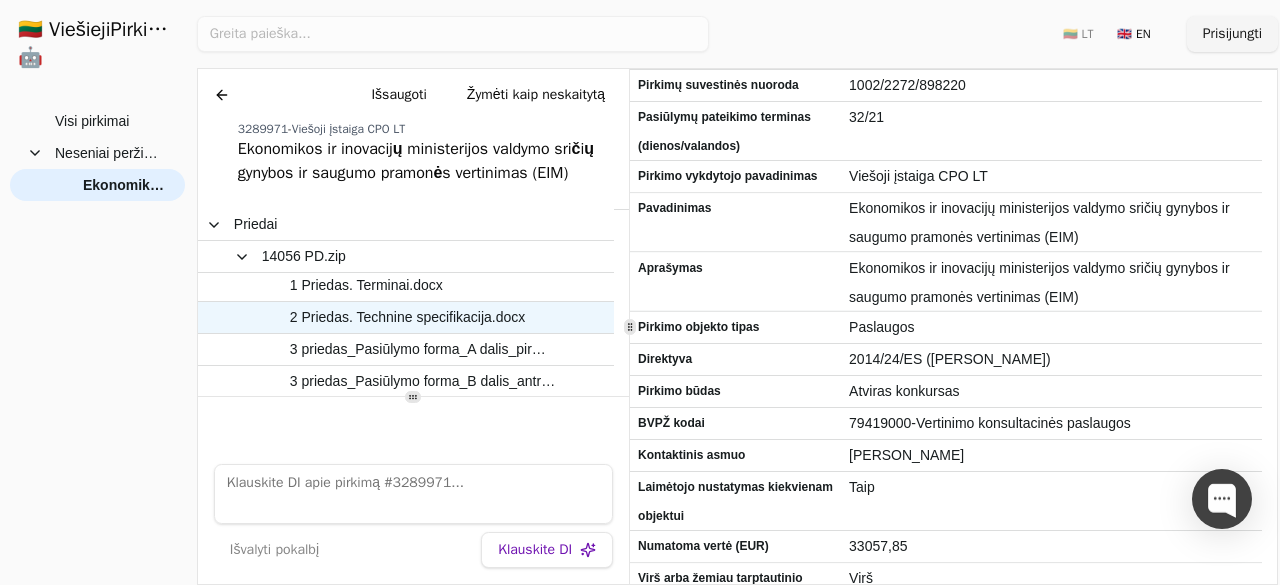 click on "2 Priedas. Technine specifikacija.docx" at bounding box center [408, 317] 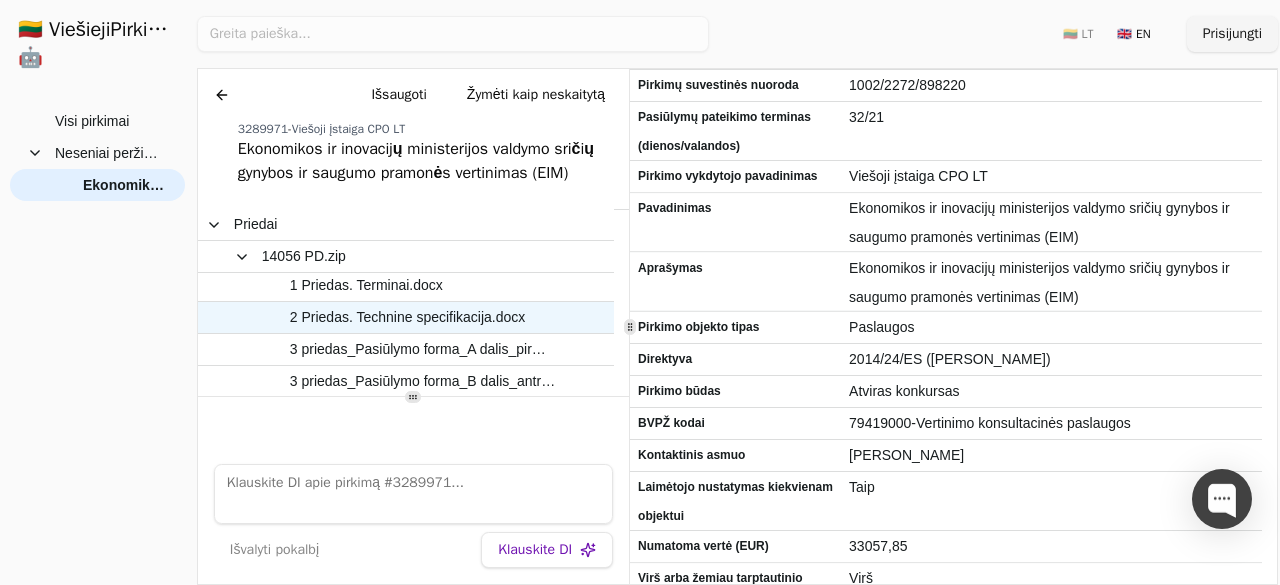 click on "2 Priedas. Technine specifikacija.docx" at bounding box center (408, 317) 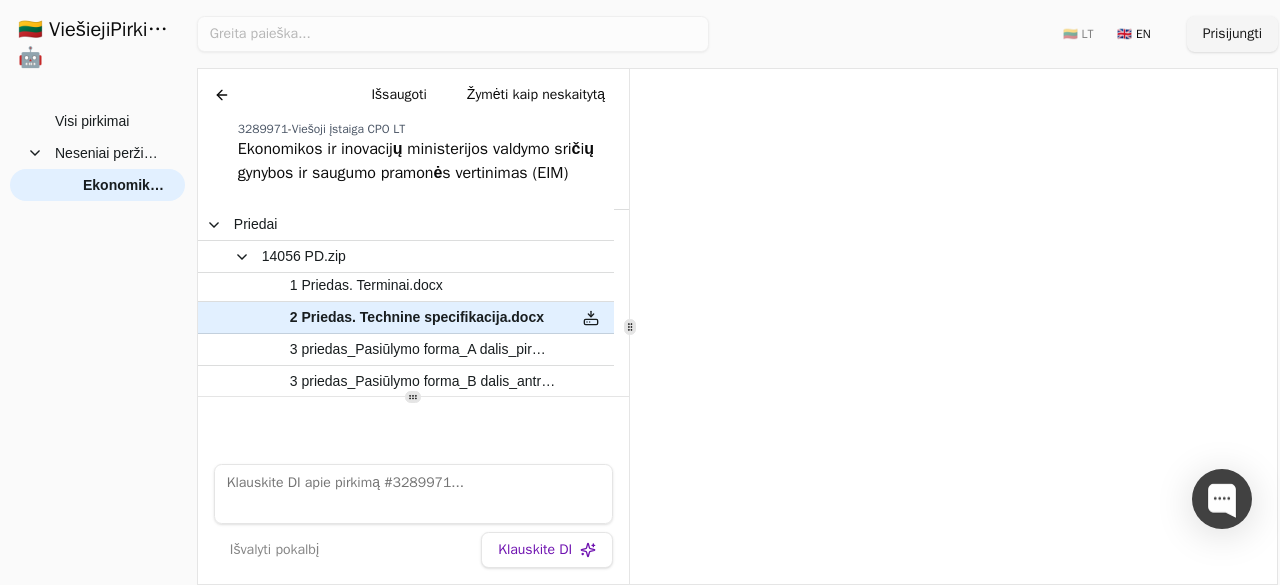 scroll, scrollTop: 158, scrollLeft: 0, axis: vertical 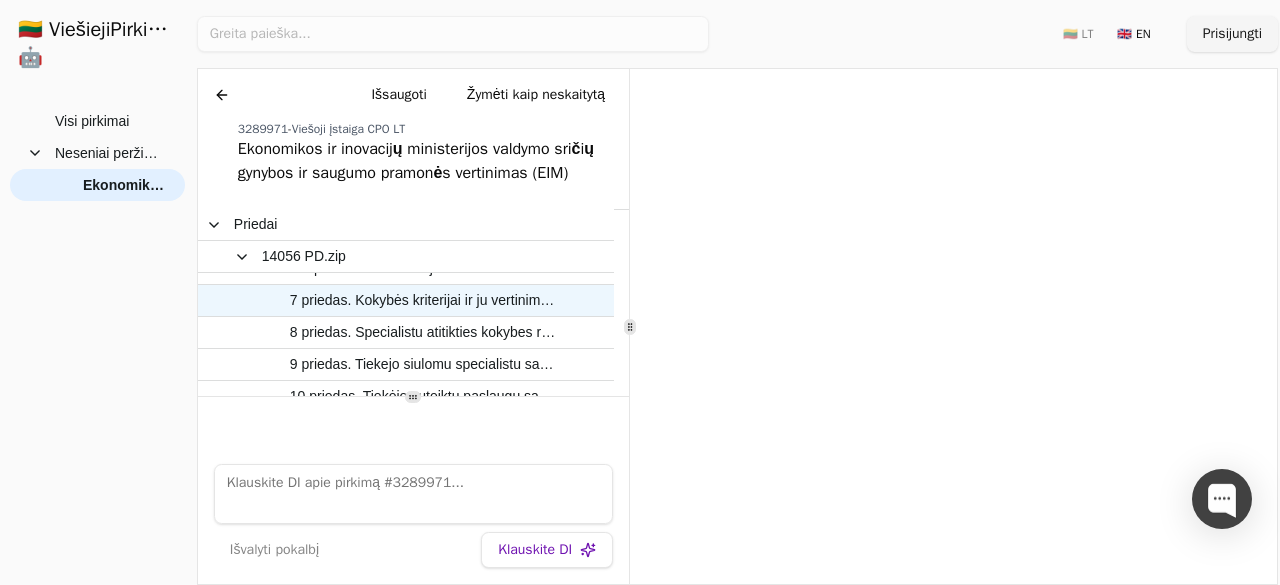 click on "7 priedas. Kokybės kriterijai ir ju vertinimas.06-13.docx" at bounding box center (423, 300) 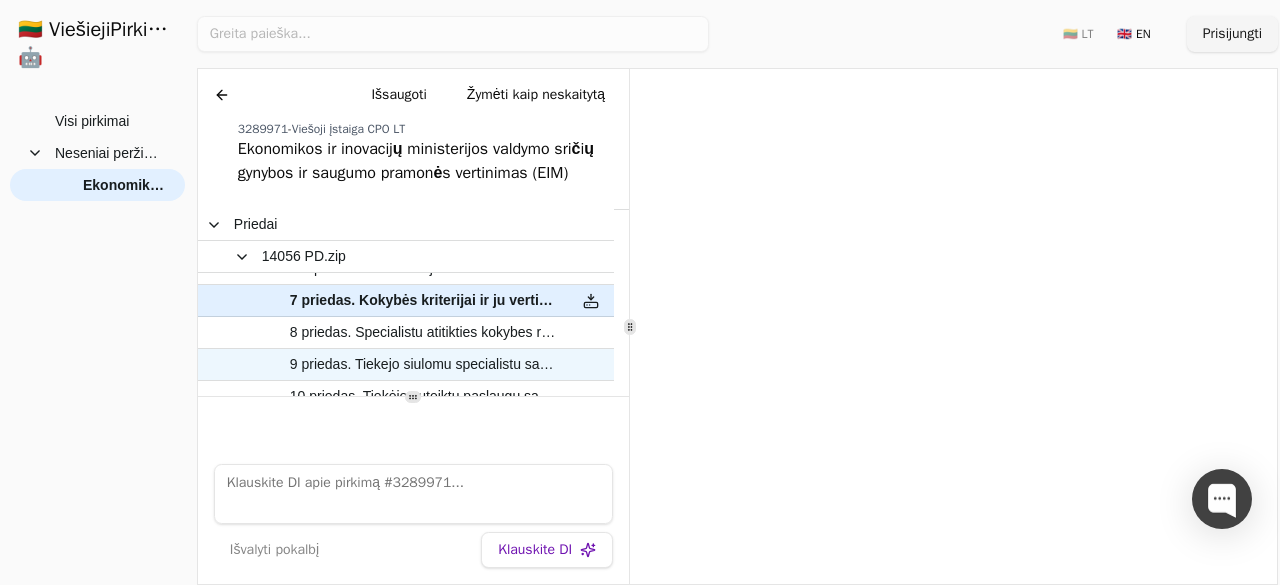 scroll, scrollTop: 0, scrollLeft: 0, axis: both 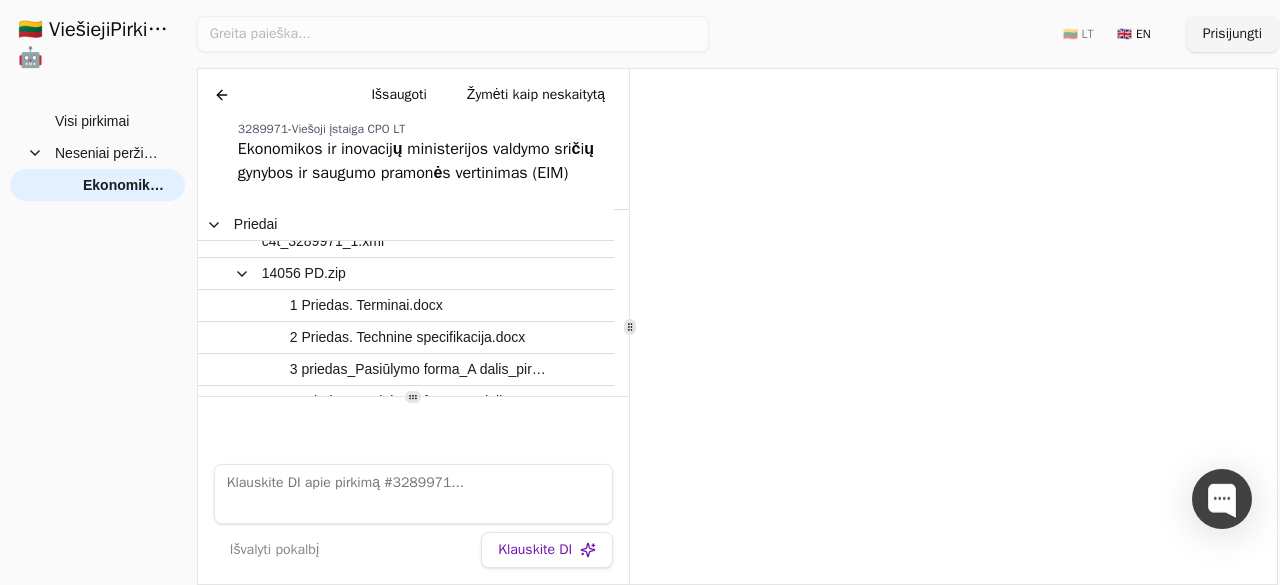 click on "Ieškoti 🇱🇹 LT 🇬🇧 EN Prisijungti 1 to 100 of 18,388. Page 1 of 184
#
Pirkėjas
1 3577216  –  VšĮ Klaipėdos universiteto ligoninė (Perkančioji organizacija) Vieninga užrakinamų plokštelių ir sraigtų sistema kelio korekcinėms osteotomijoms atlikti (Supaprastintas atviras konkursas)  –  Perkančioji organizacija numato įsigyti vieningą užrakinamų plokštelių ir sraigtų sistemą kelio korekcinėms osteotomijoms atlikti 2 3576731  –  Lietuvos šaulių sąjunga (PV)  –  3 3576854  –  Lietuvos oro uostai (PV)  –  4 5" at bounding box center (737, 292) 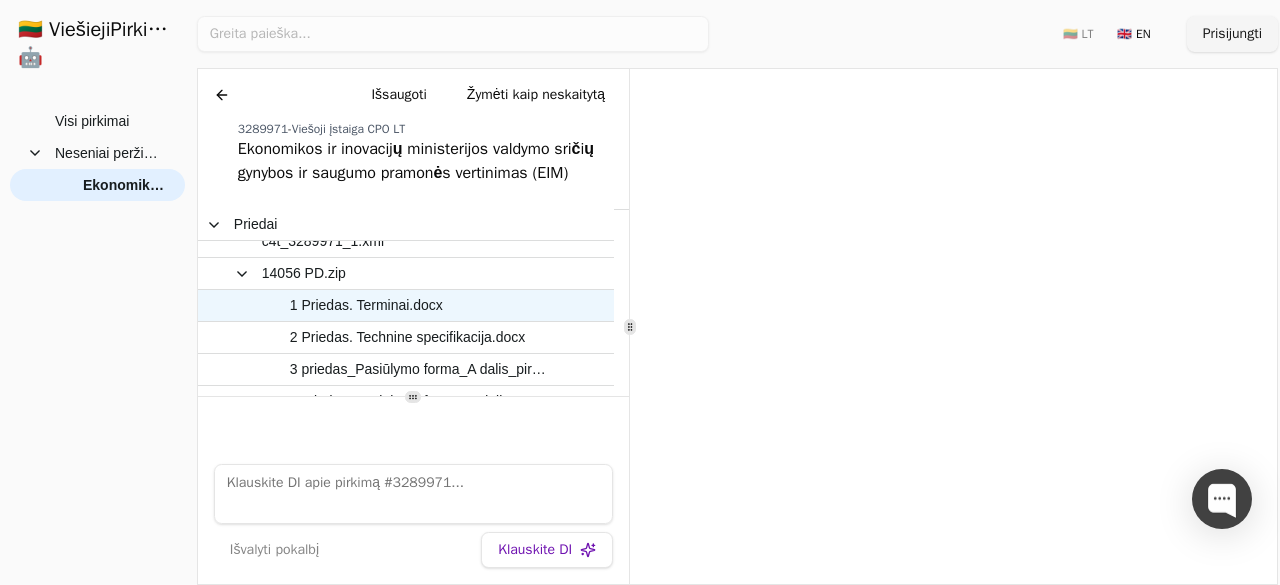 scroll, scrollTop: 0, scrollLeft: 0, axis: both 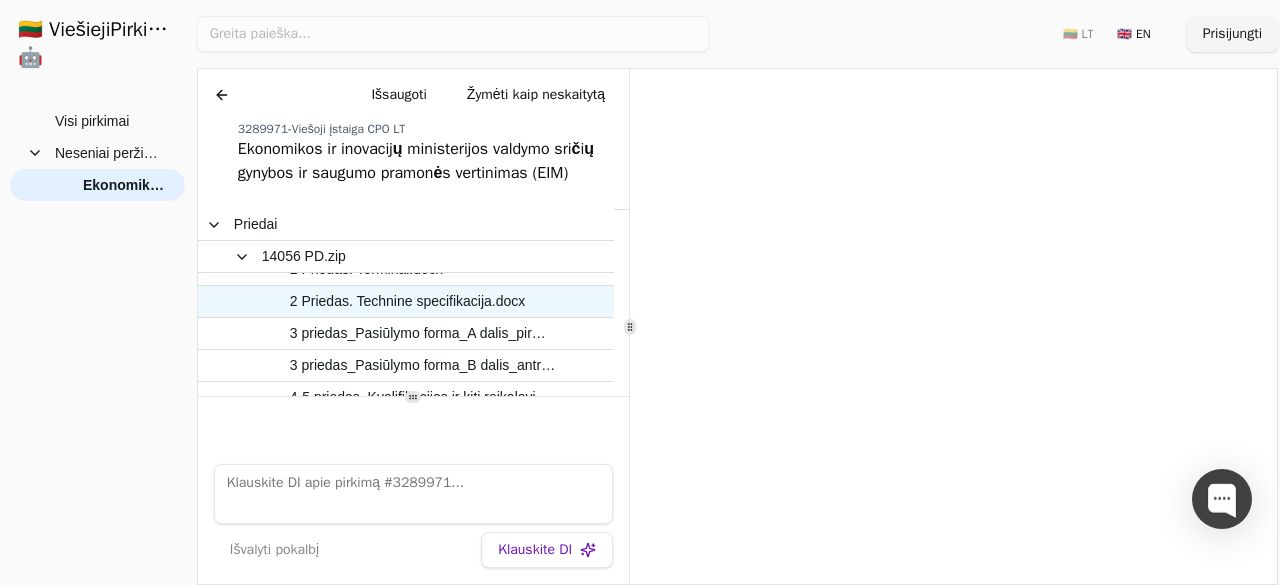 click on "2 Priedas. Technine specifikacija.docx" at bounding box center (408, 301) 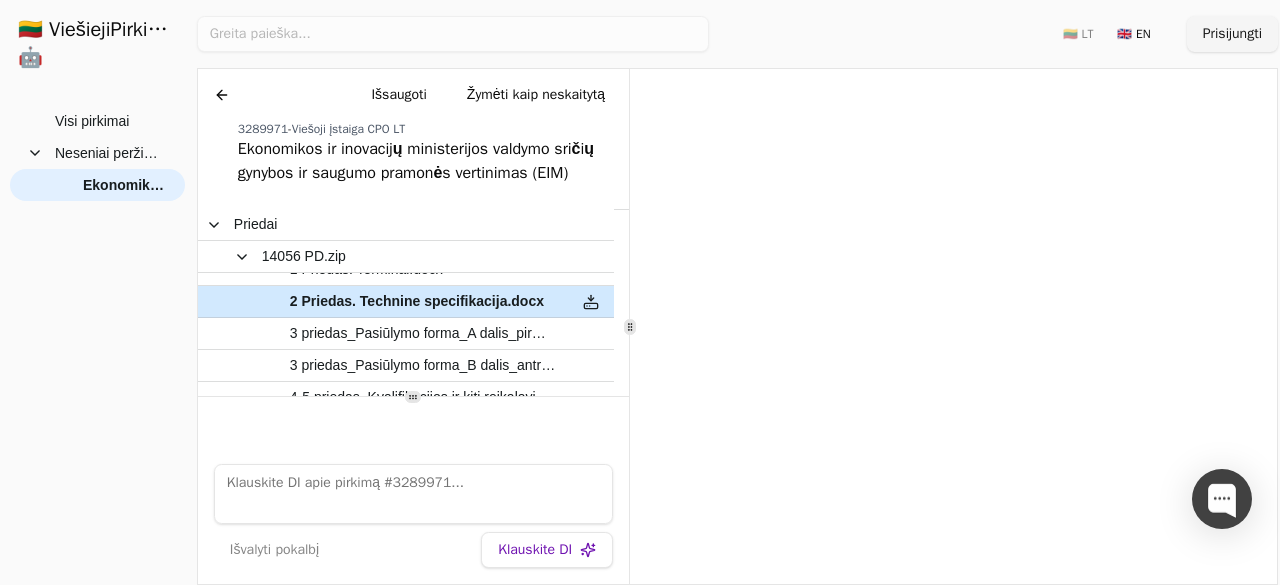 scroll, scrollTop: 118, scrollLeft: 0, axis: vertical 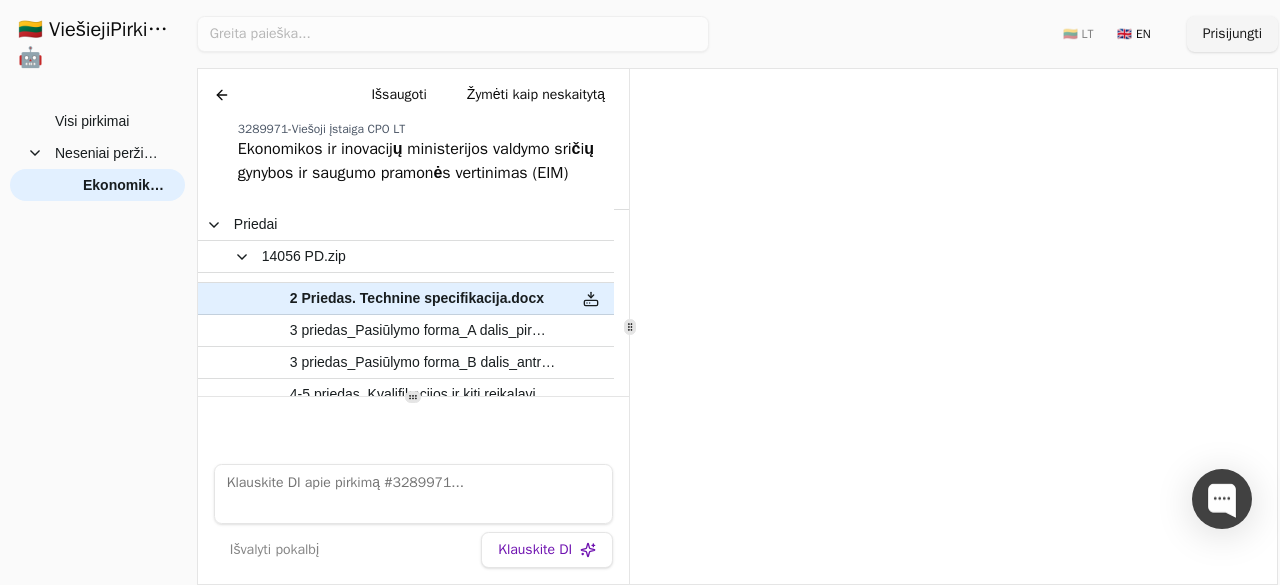 click on "Ekonomikos ir inovacijų ministerijos valdymo sričių gynybos ir saugumo pramonės vertinimas (EIM)" at bounding box center [429, 161] 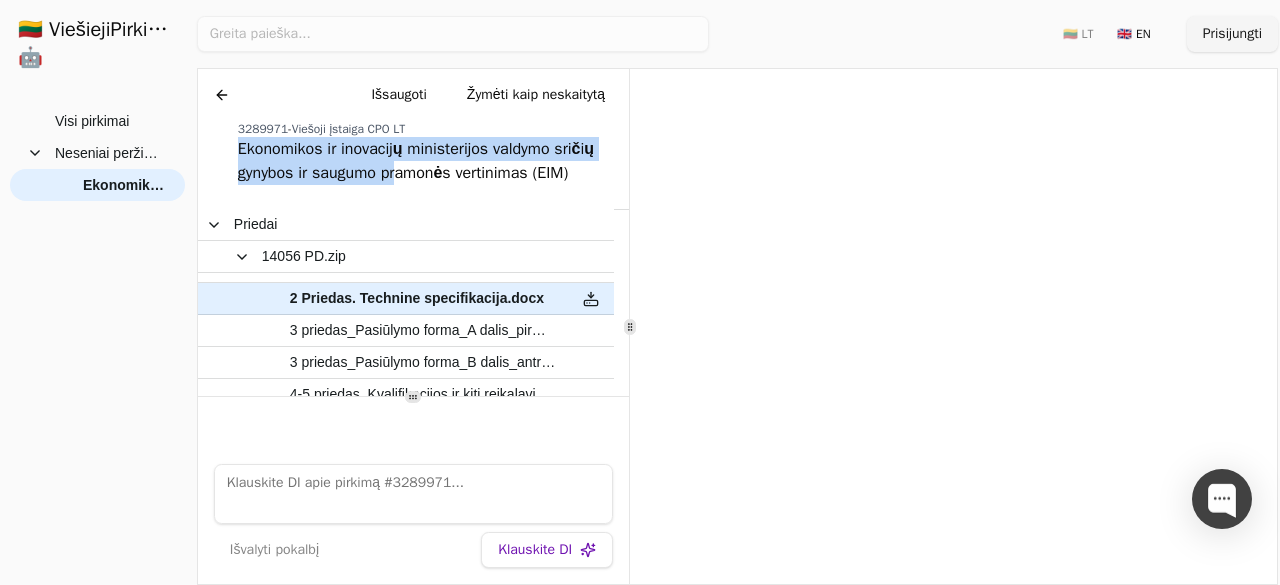 drag, startPoint x: 407, startPoint y: 177, endPoint x: 411, endPoint y: 129, distance: 48.166378 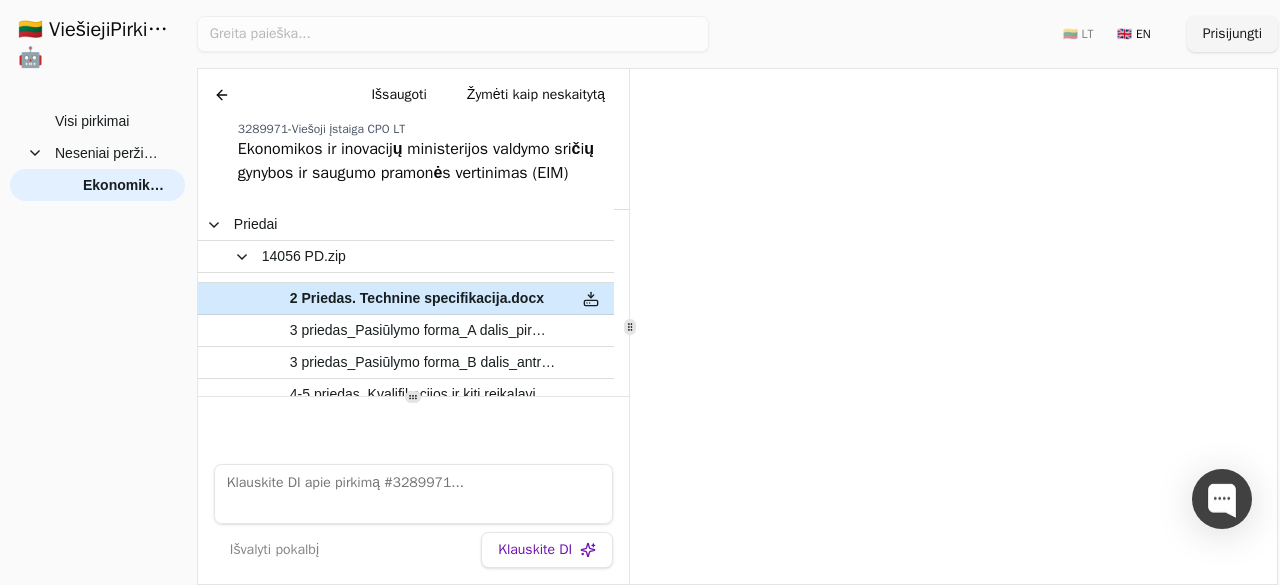 scroll, scrollTop: 210, scrollLeft: 0, axis: vertical 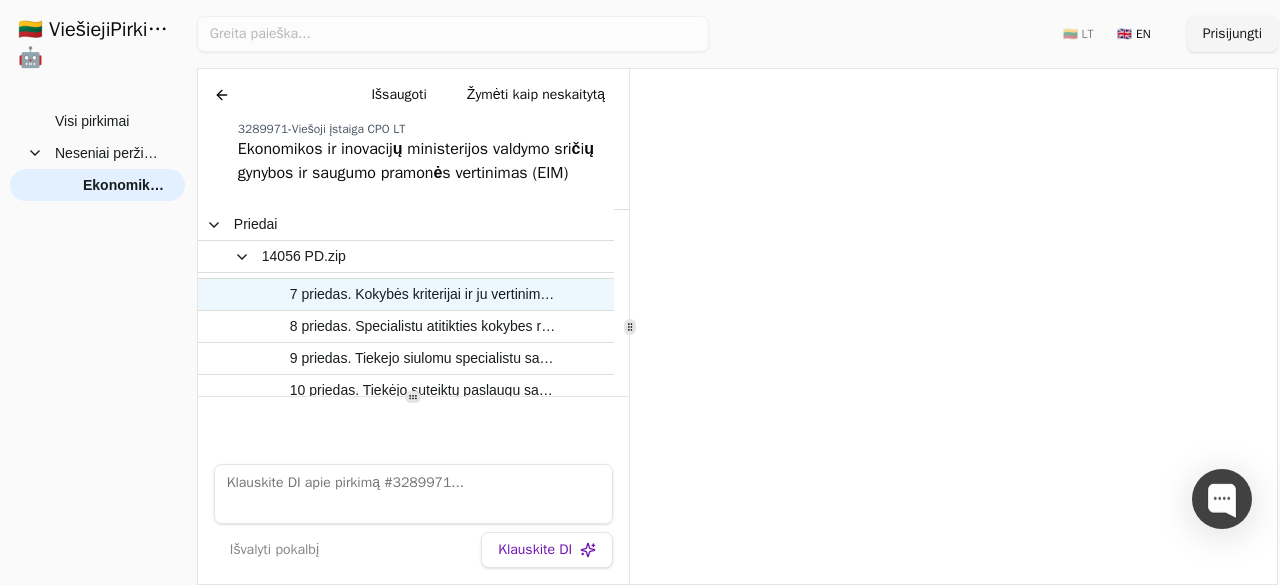 click on "7 priedas. Kokybės kriterijai ir ju vertinimas.06-13.docx" at bounding box center [423, 294] 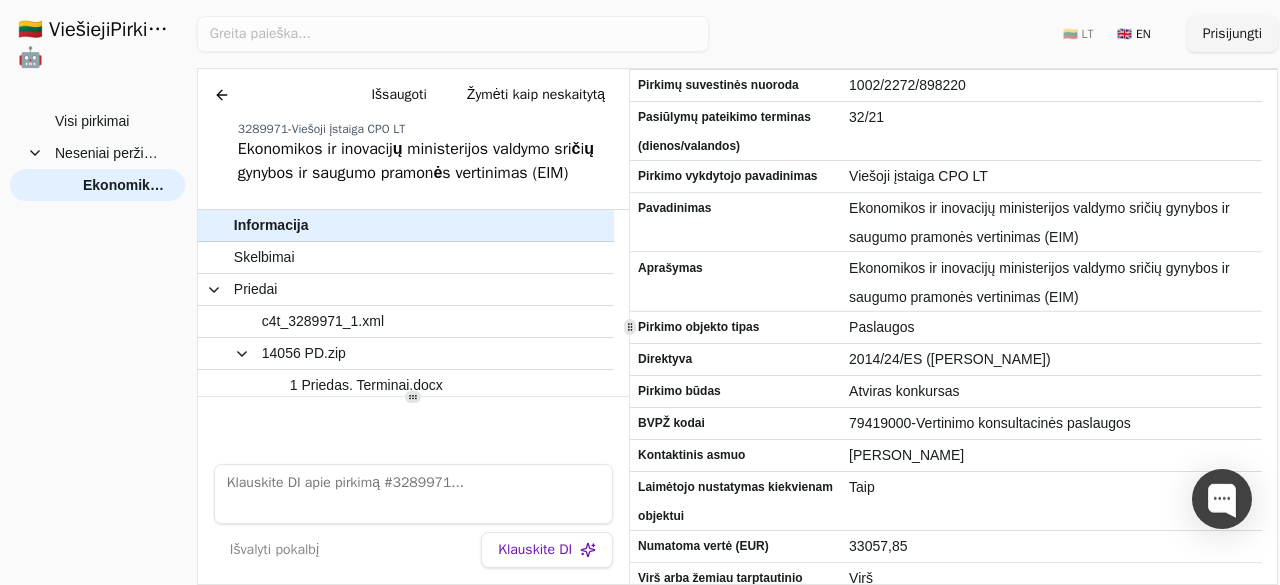 scroll, scrollTop: 0, scrollLeft: 0, axis: both 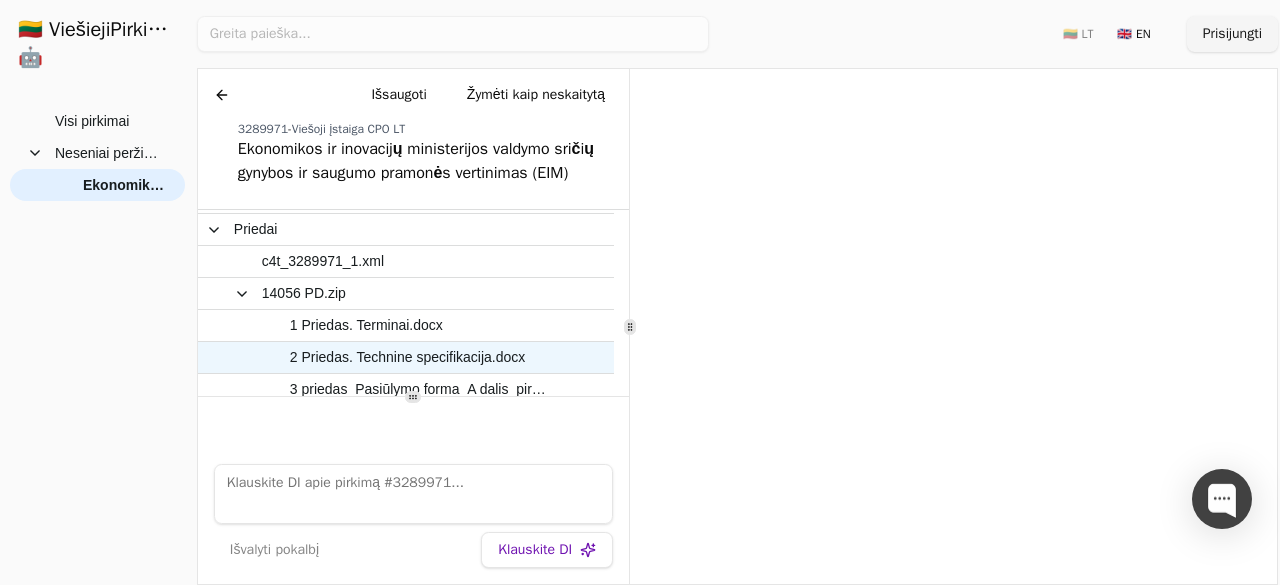 click on "2 Priedas. Technine specifikacija.docx" at bounding box center [408, 357] 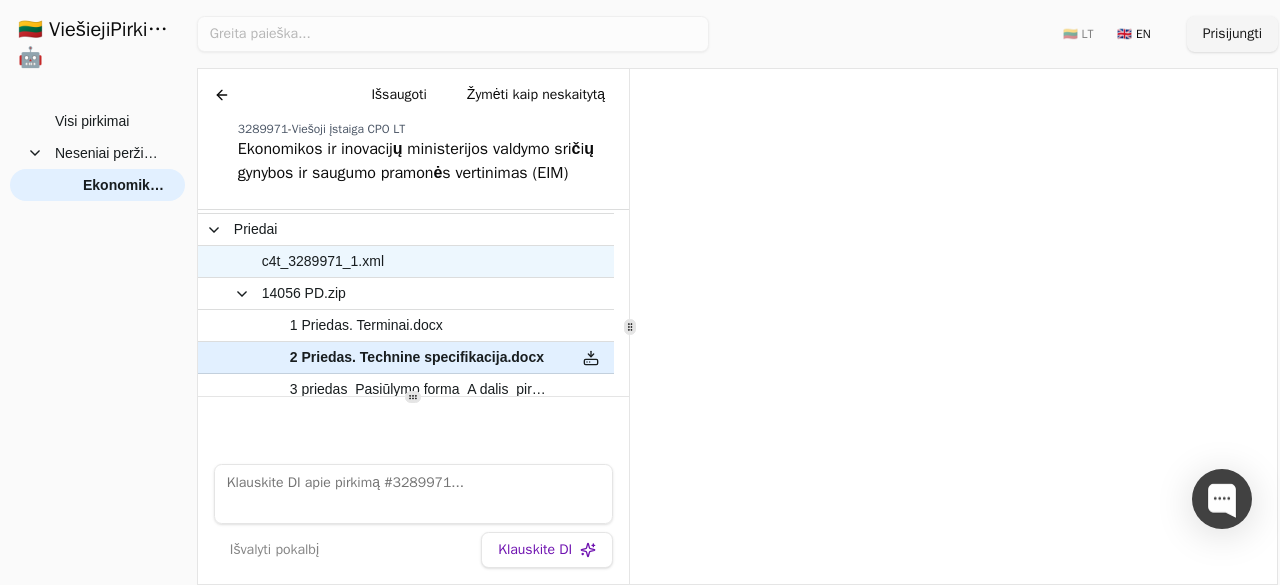 scroll, scrollTop: 117, scrollLeft: 0, axis: vertical 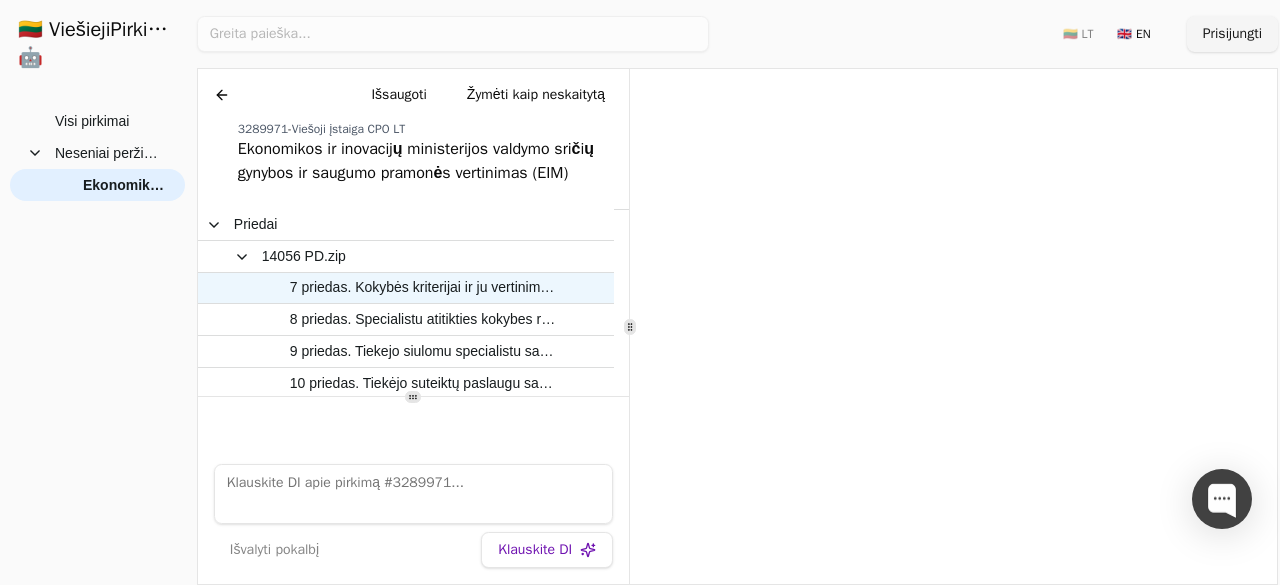 click on "7 priedas. Kokybės kriterijai ir ju vertinimas.06-13.docx" at bounding box center (423, 287) 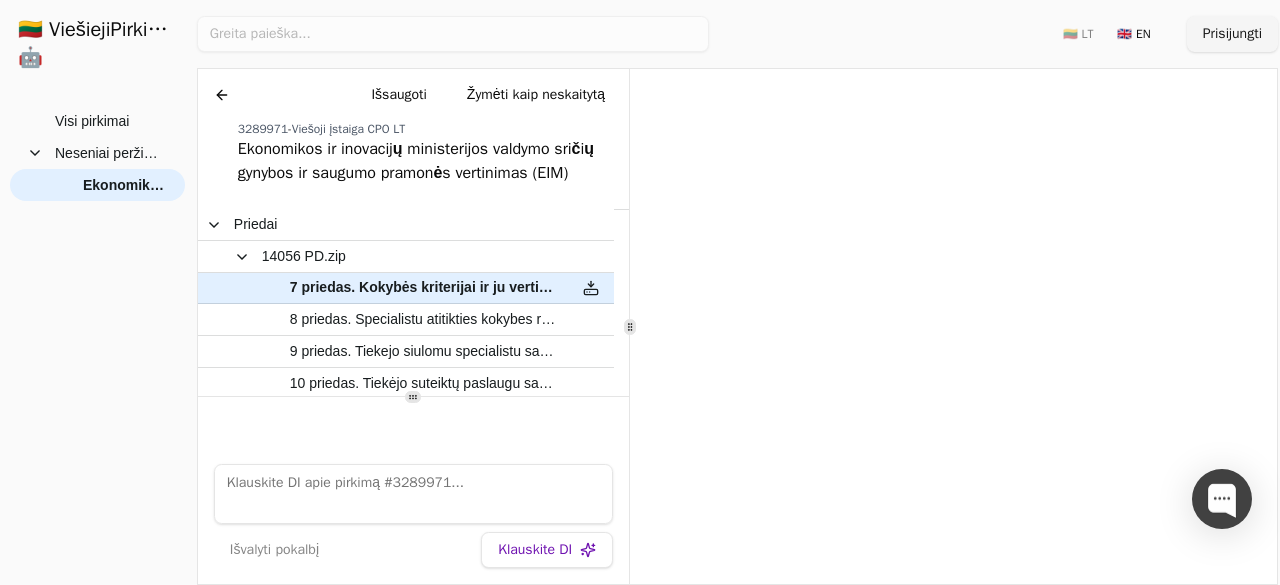 scroll, scrollTop: 58, scrollLeft: 0, axis: vertical 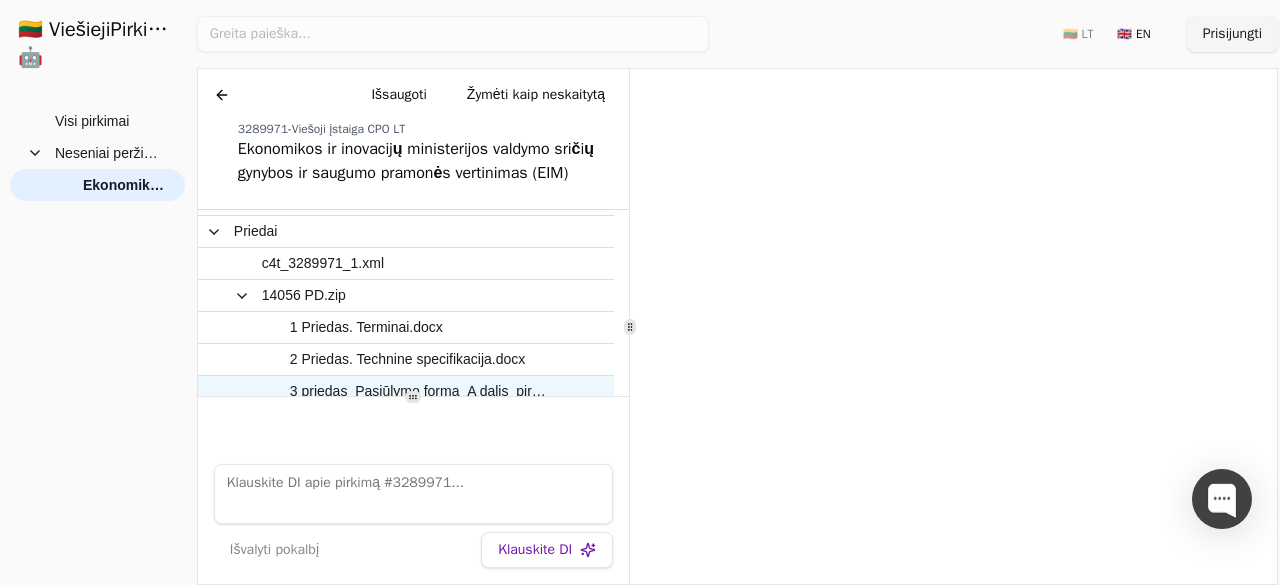 click on "3 priedas_Pasiūlymo forma_A dalis_pirmas vokas.docx" at bounding box center [423, 391] 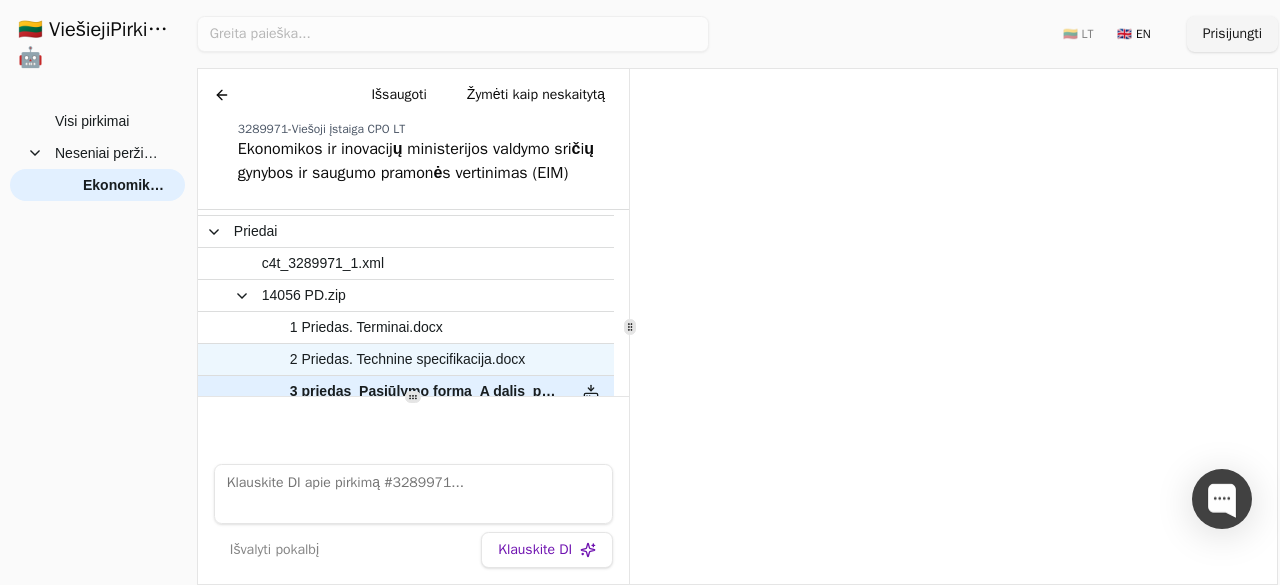 click on "2 Priedas. Technine specifikacija.docx" at bounding box center [408, 359] 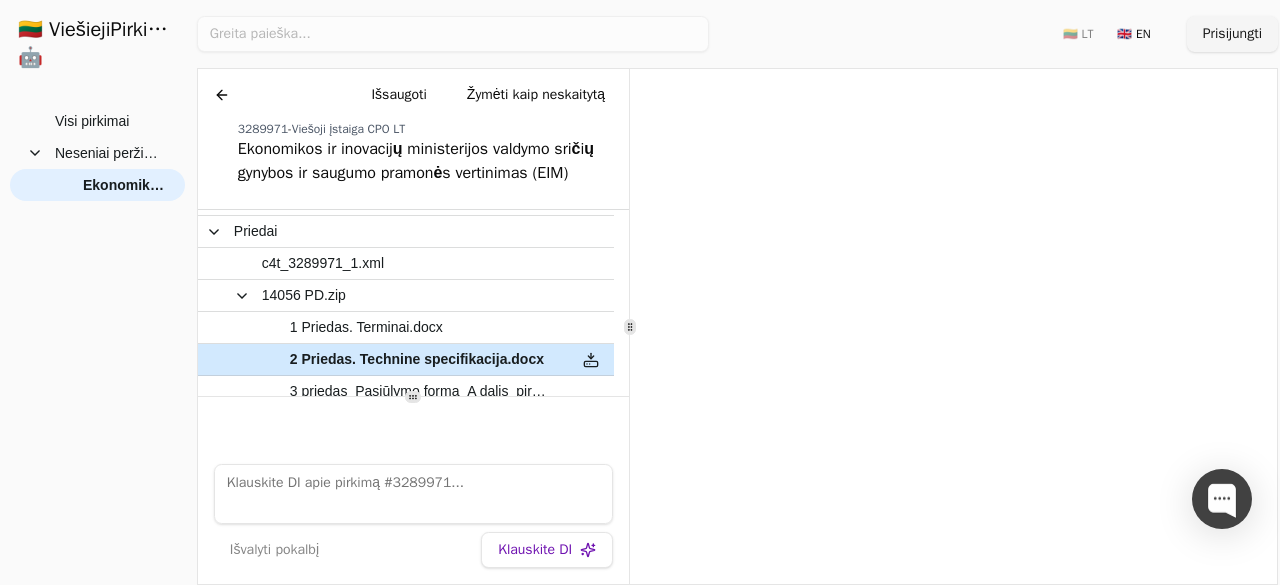 scroll, scrollTop: 256, scrollLeft: 0, axis: vertical 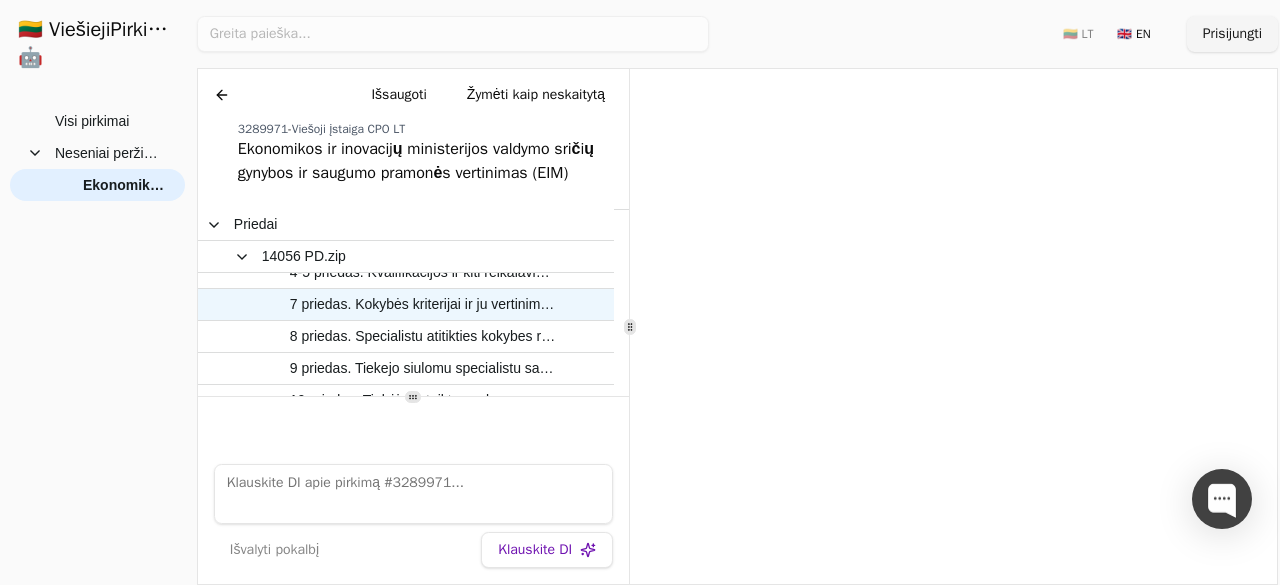 click on "7 priedas. Kokybės kriterijai ir ju vertinimas.06-13.docx" at bounding box center [423, 304] 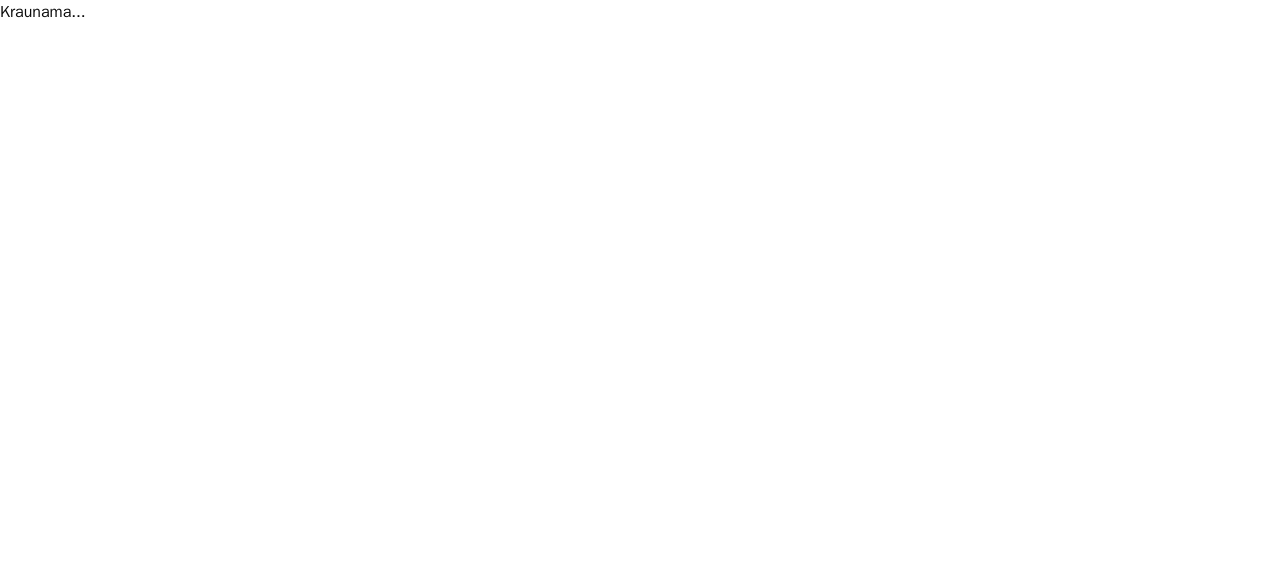 scroll, scrollTop: 0, scrollLeft: 0, axis: both 